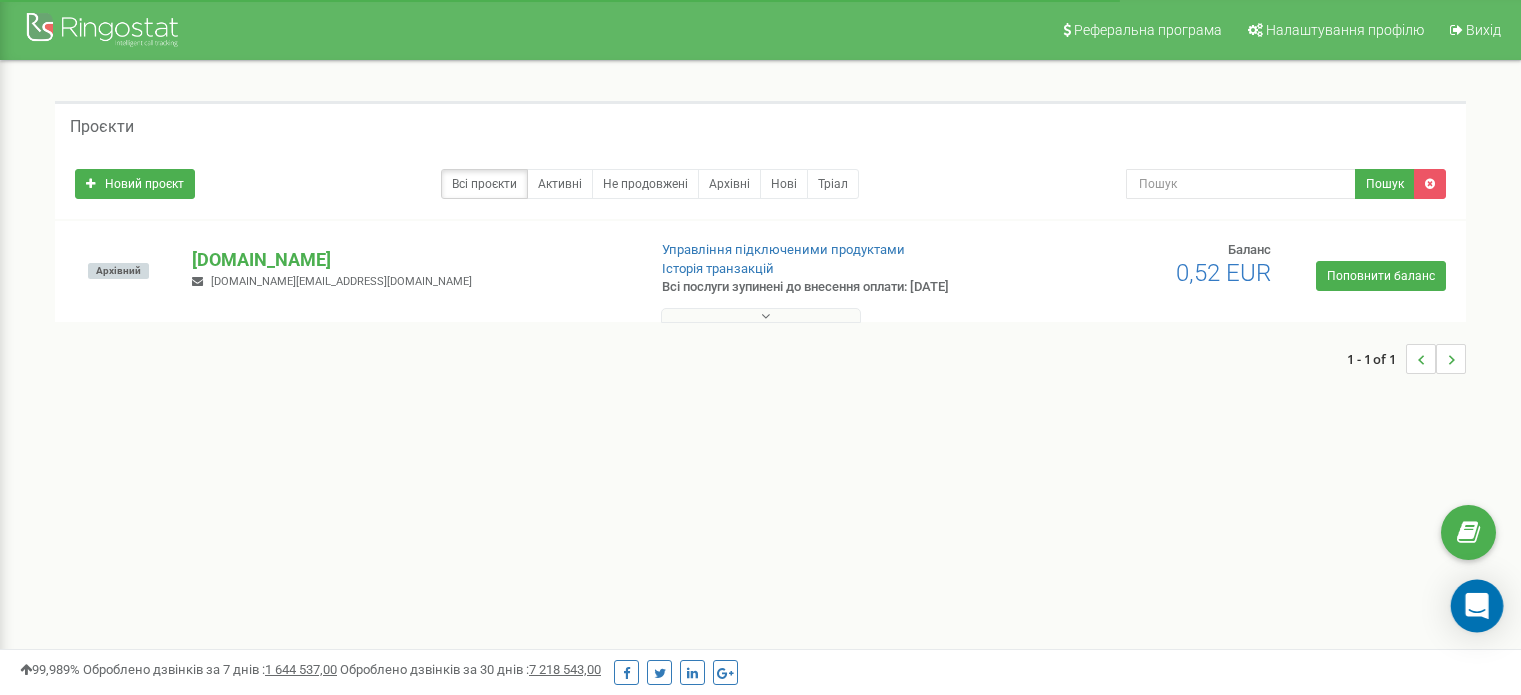 scroll, scrollTop: 0, scrollLeft: 0, axis: both 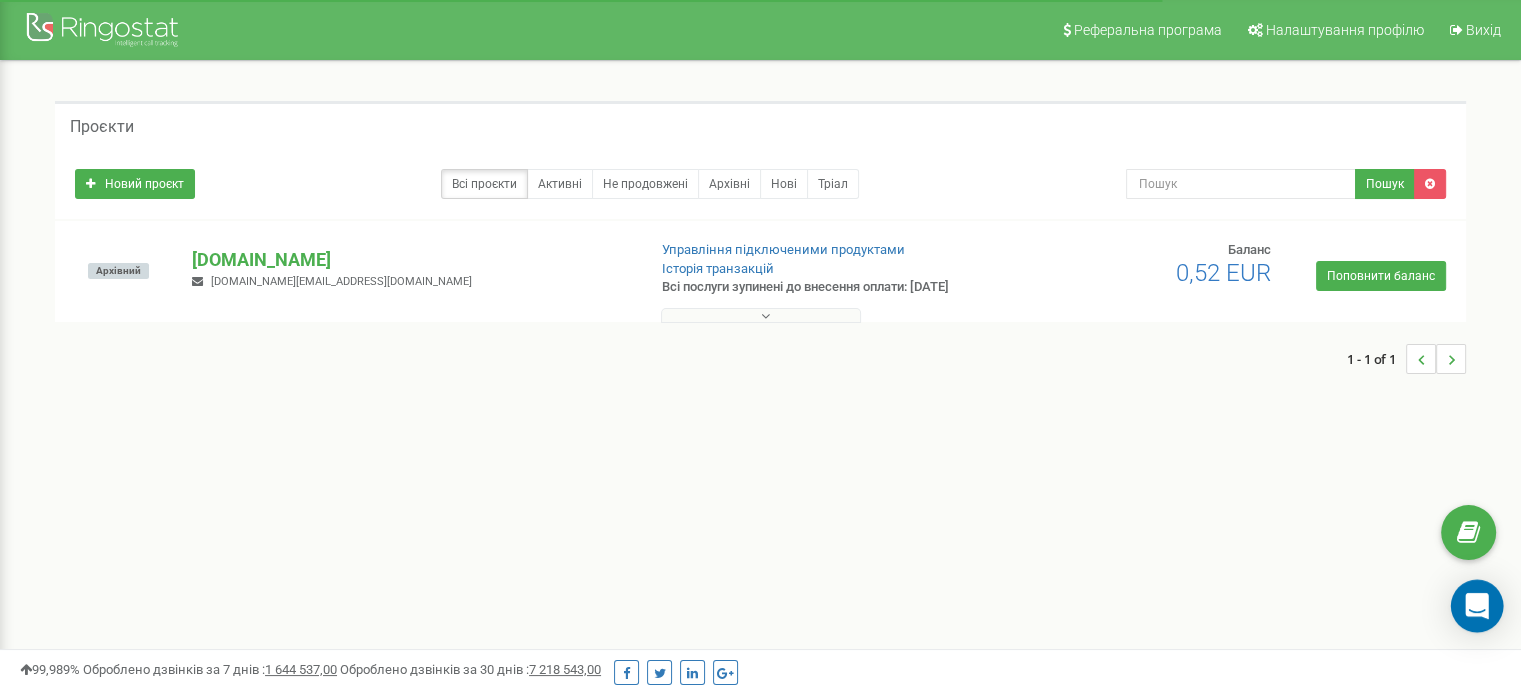 click at bounding box center (1477, 606) 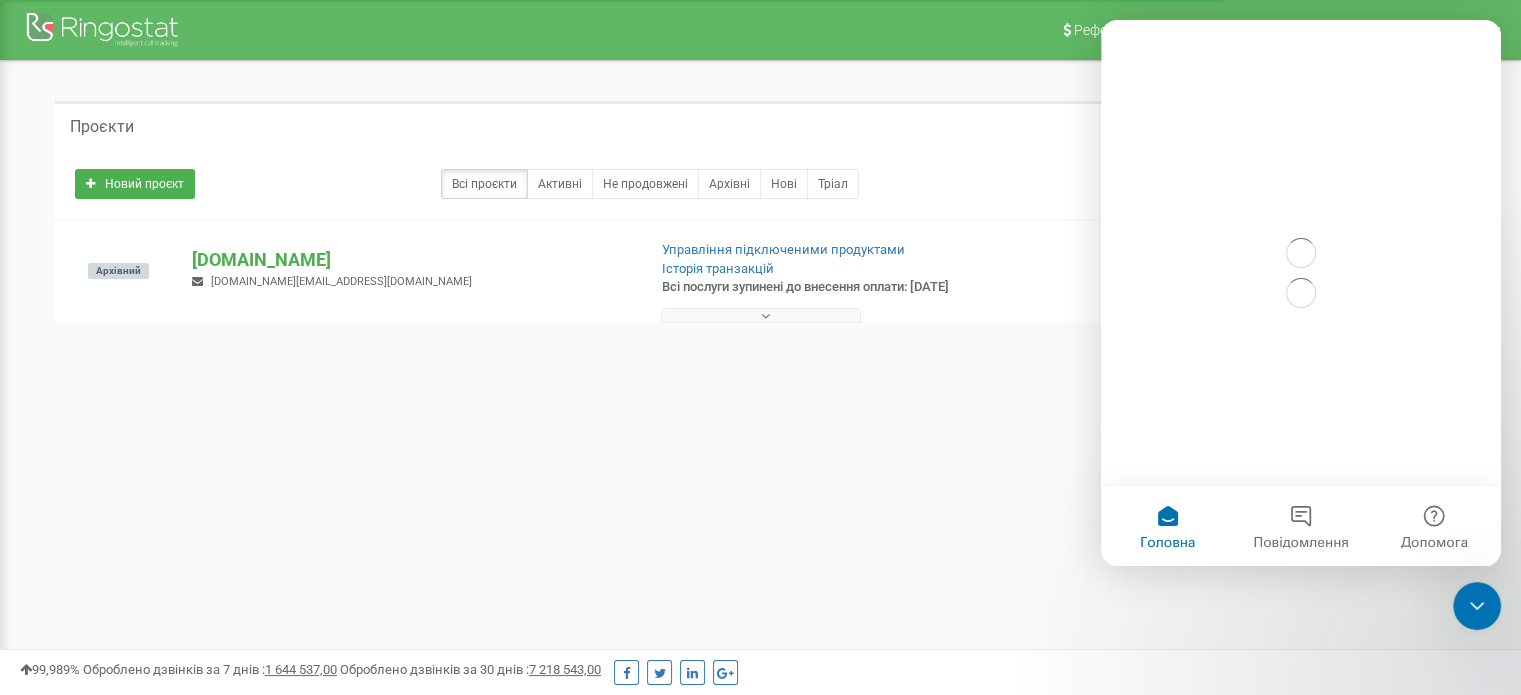 scroll, scrollTop: 0, scrollLeft: 0, axis: both 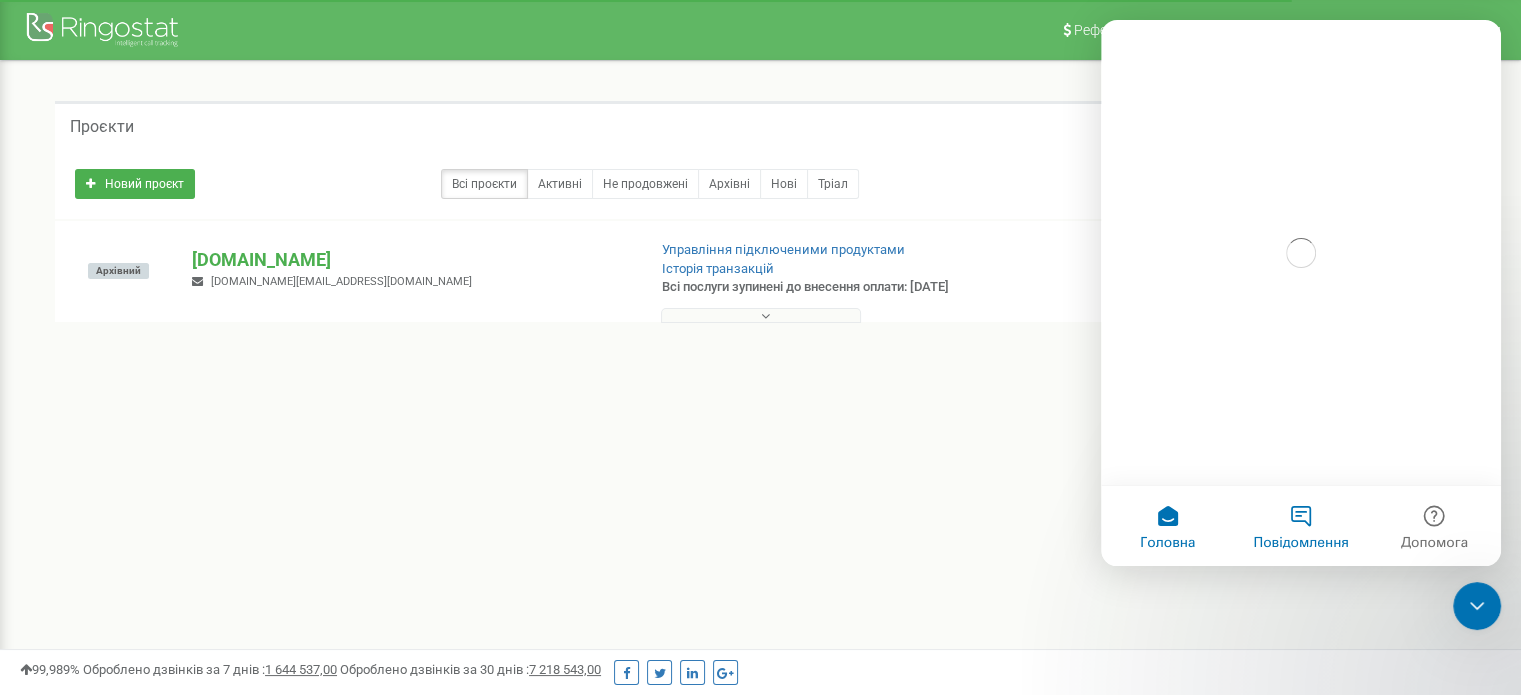 click on "Повідомлення" at bounding box center [1300, 526] 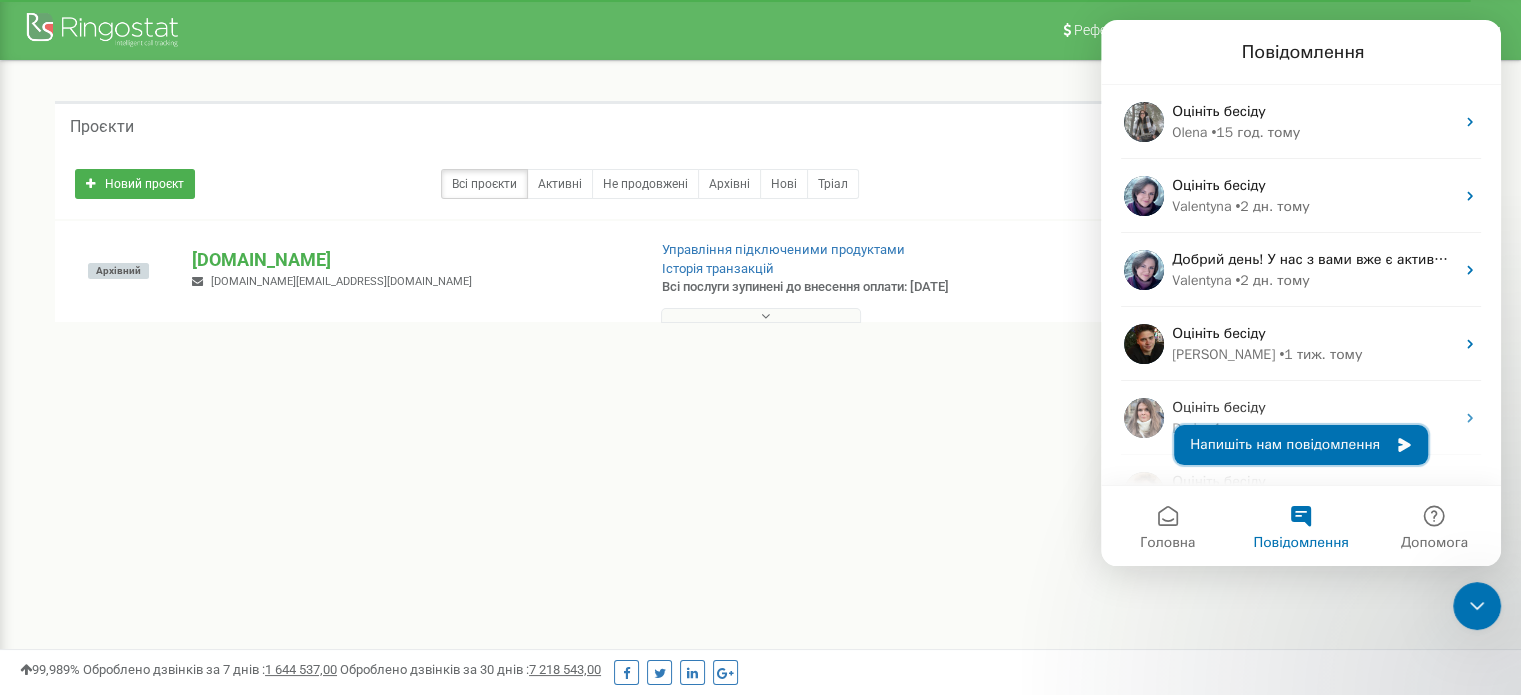 click on "Напишіть нам повідомлення" at bounding box center (1301, 445) 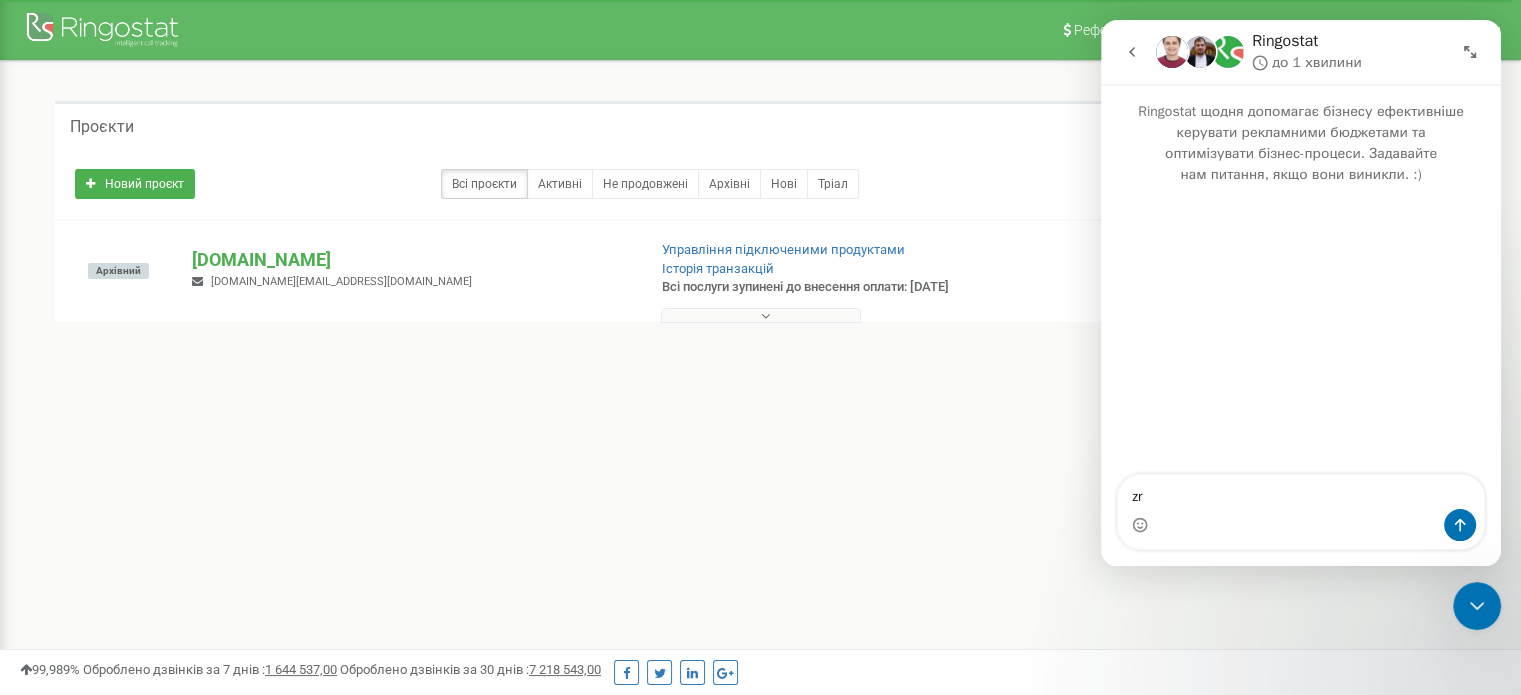 type on "z" 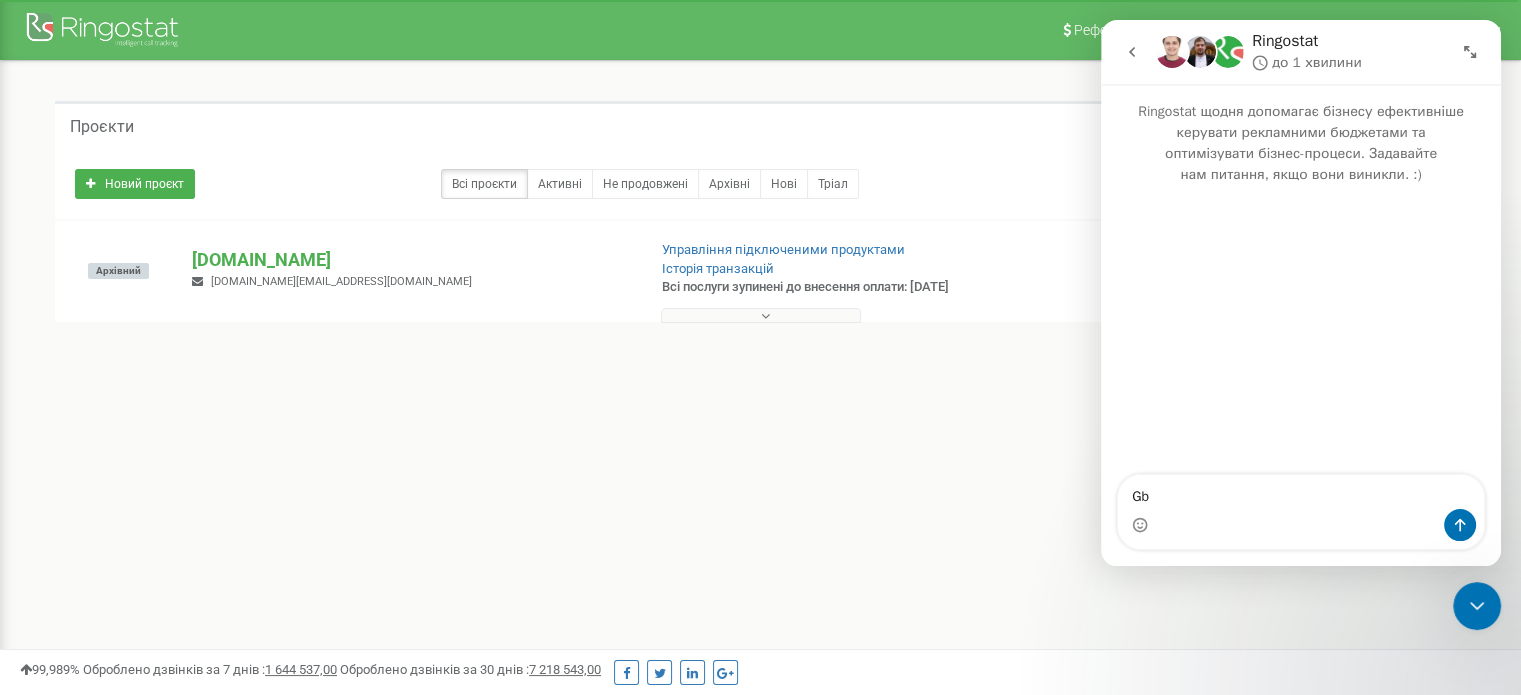 type on "G" 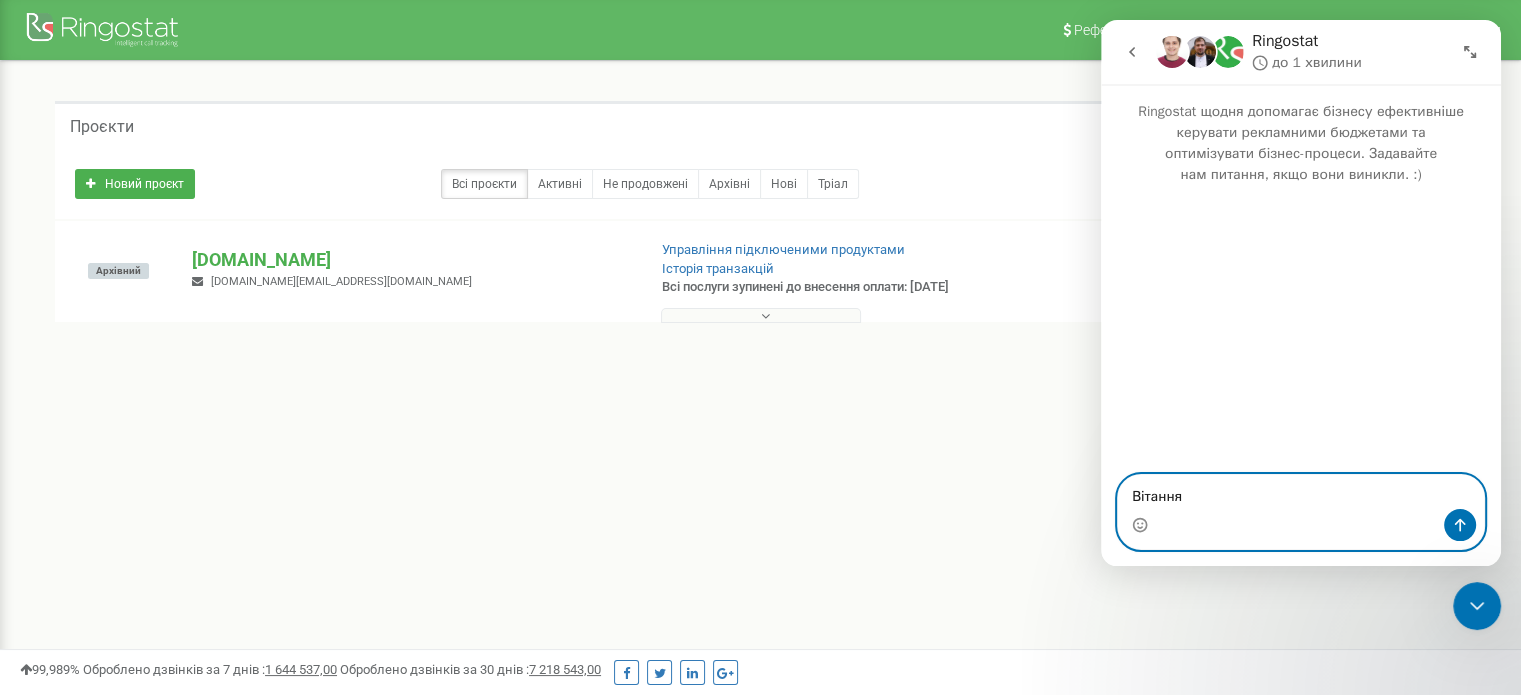 click on "Вітання" at bounding box center (1301, 492) 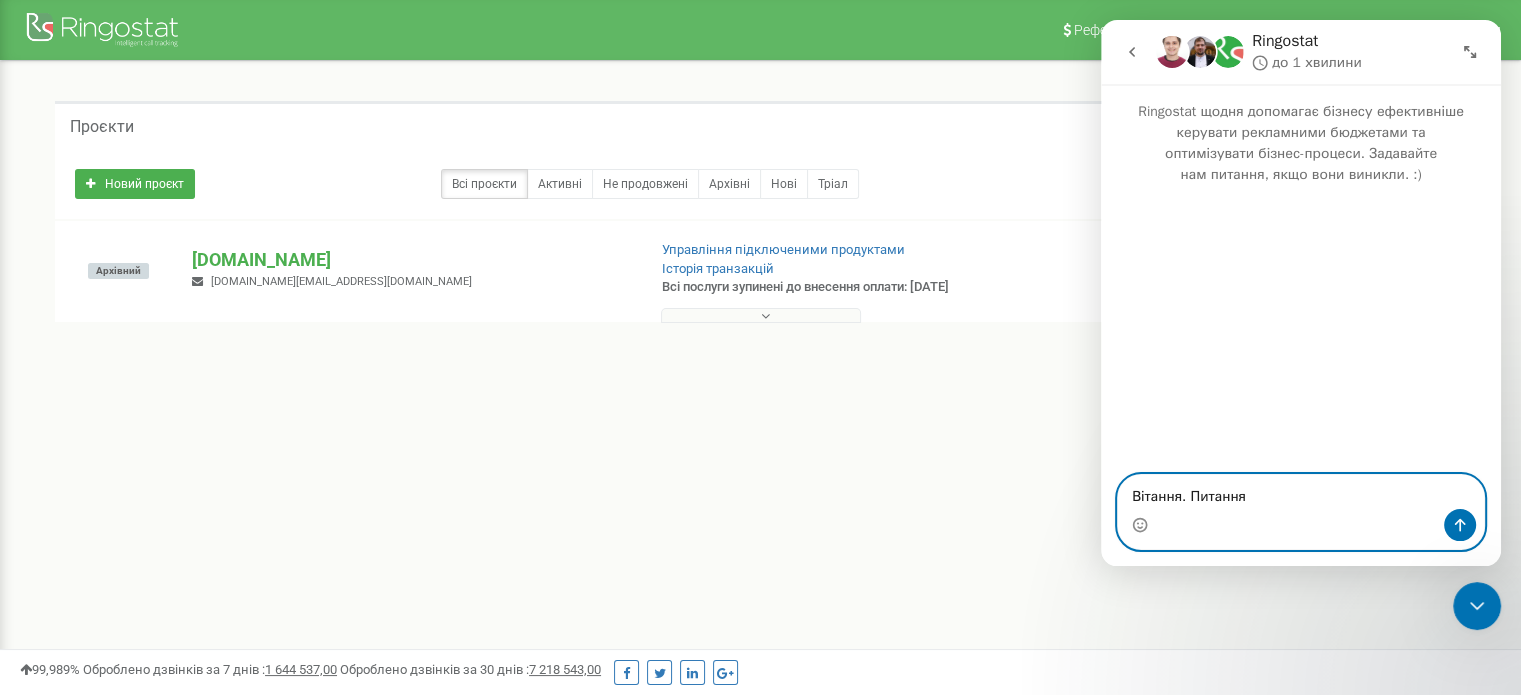 type on "Вітання. Питання" 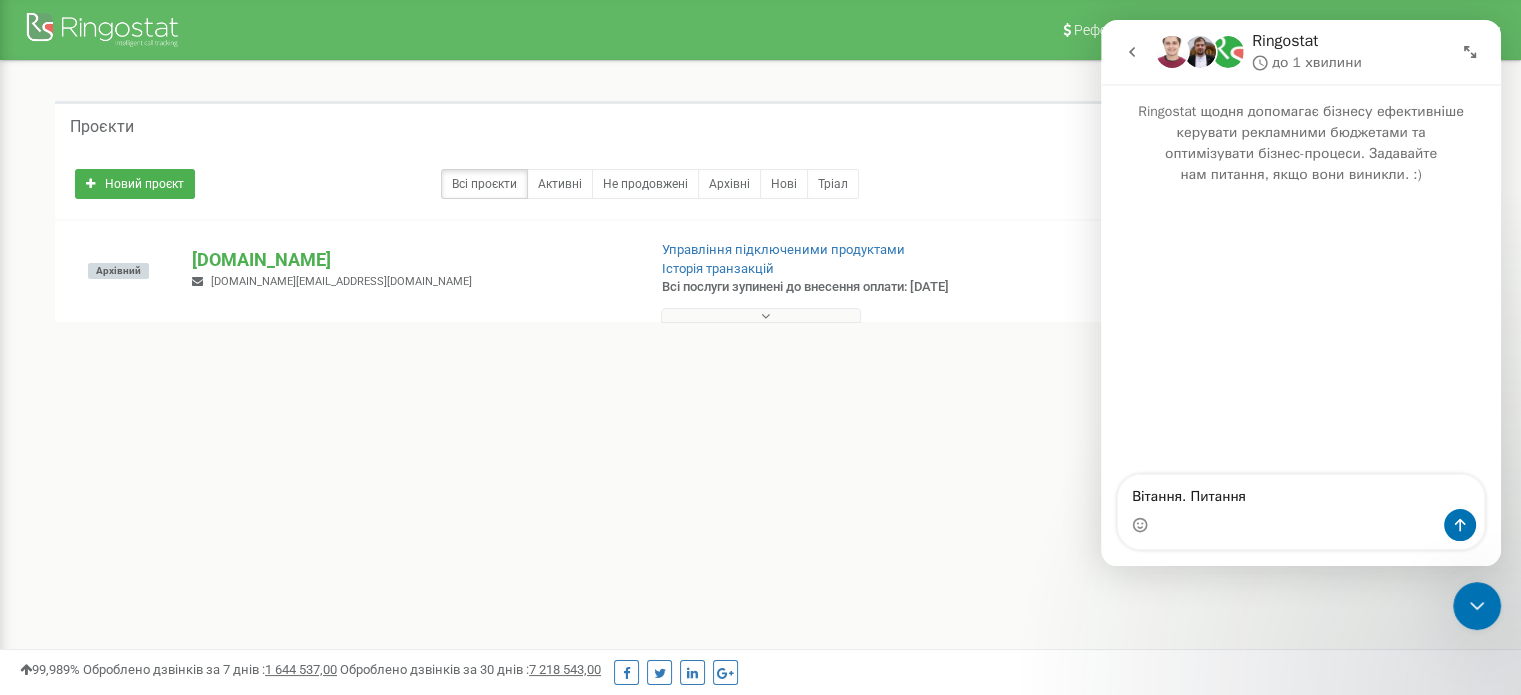 click 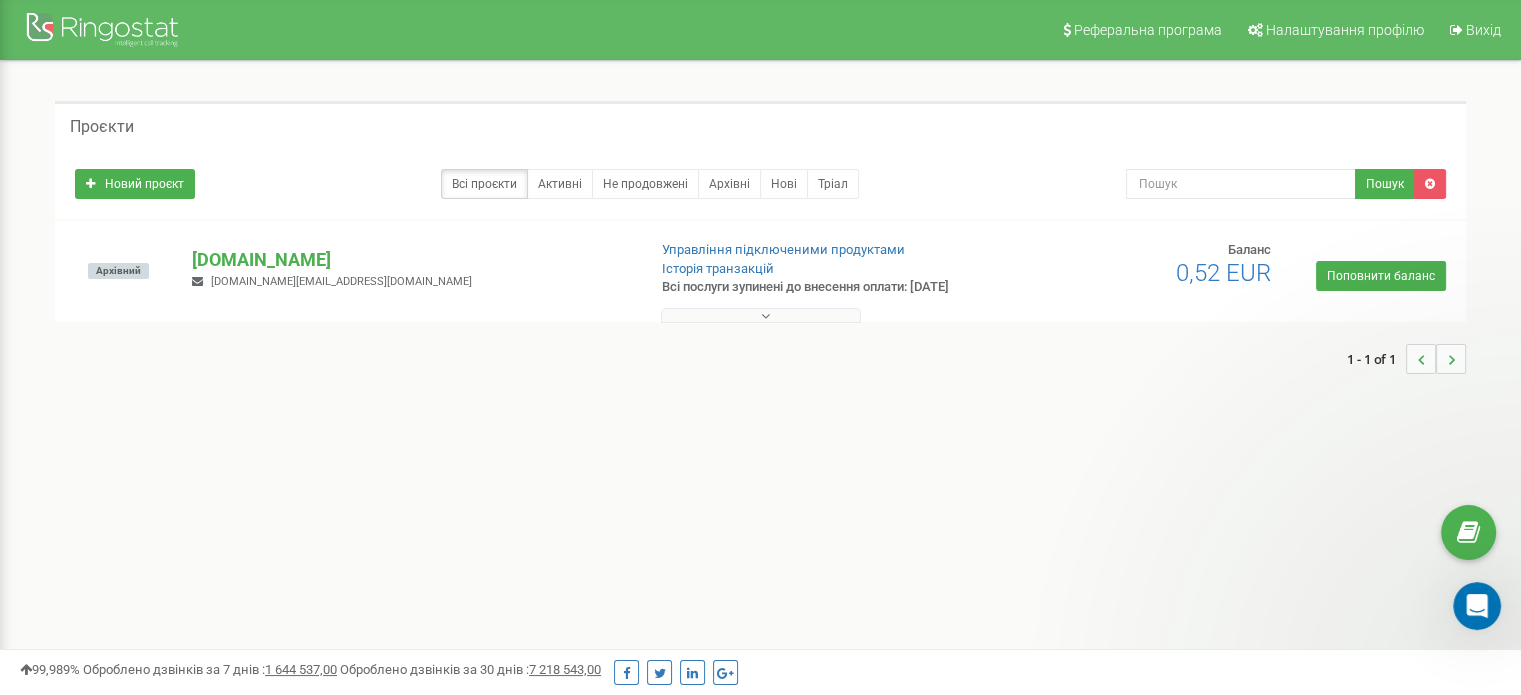 scroll, scrollTop: 0, scrollLeft: 0, axis: both 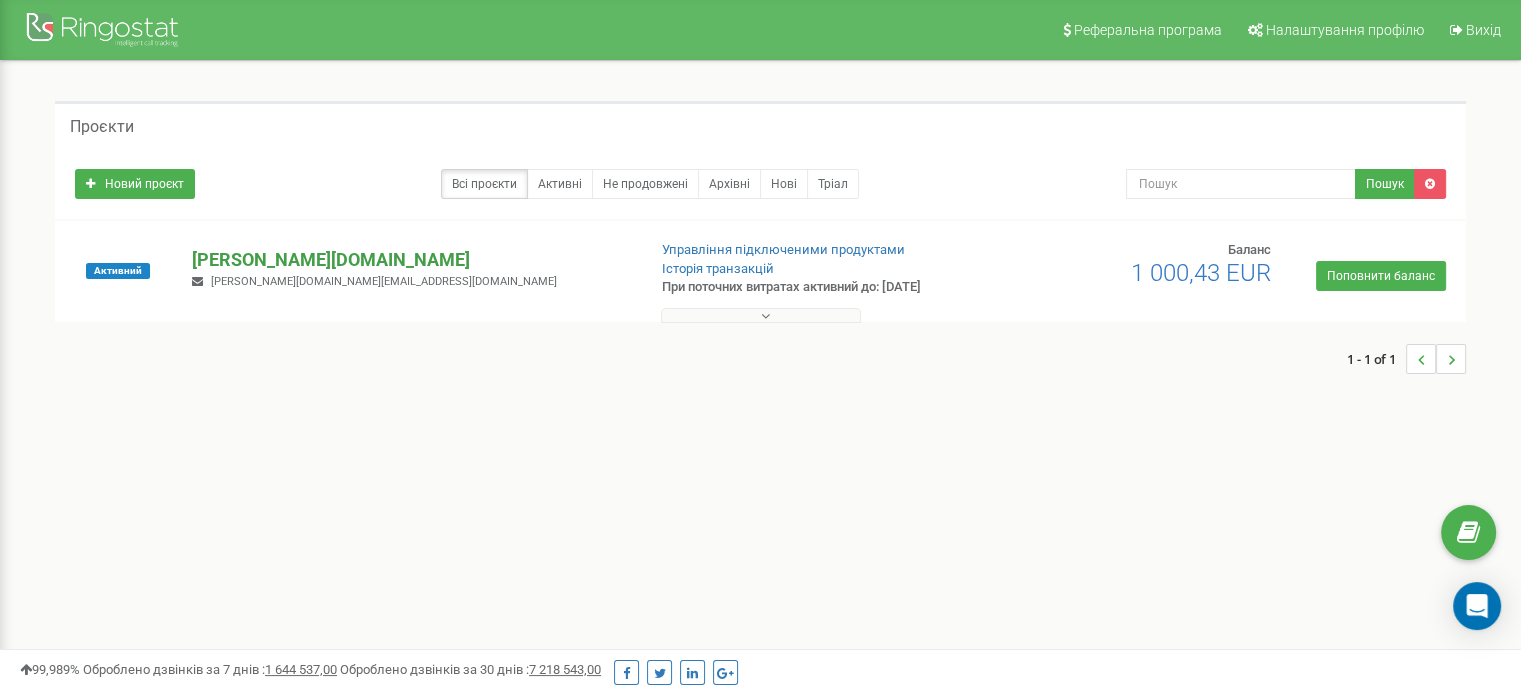 click on "[PERSON_NAME][DOMAIN_NAME]" at bounding box center [410, 260] 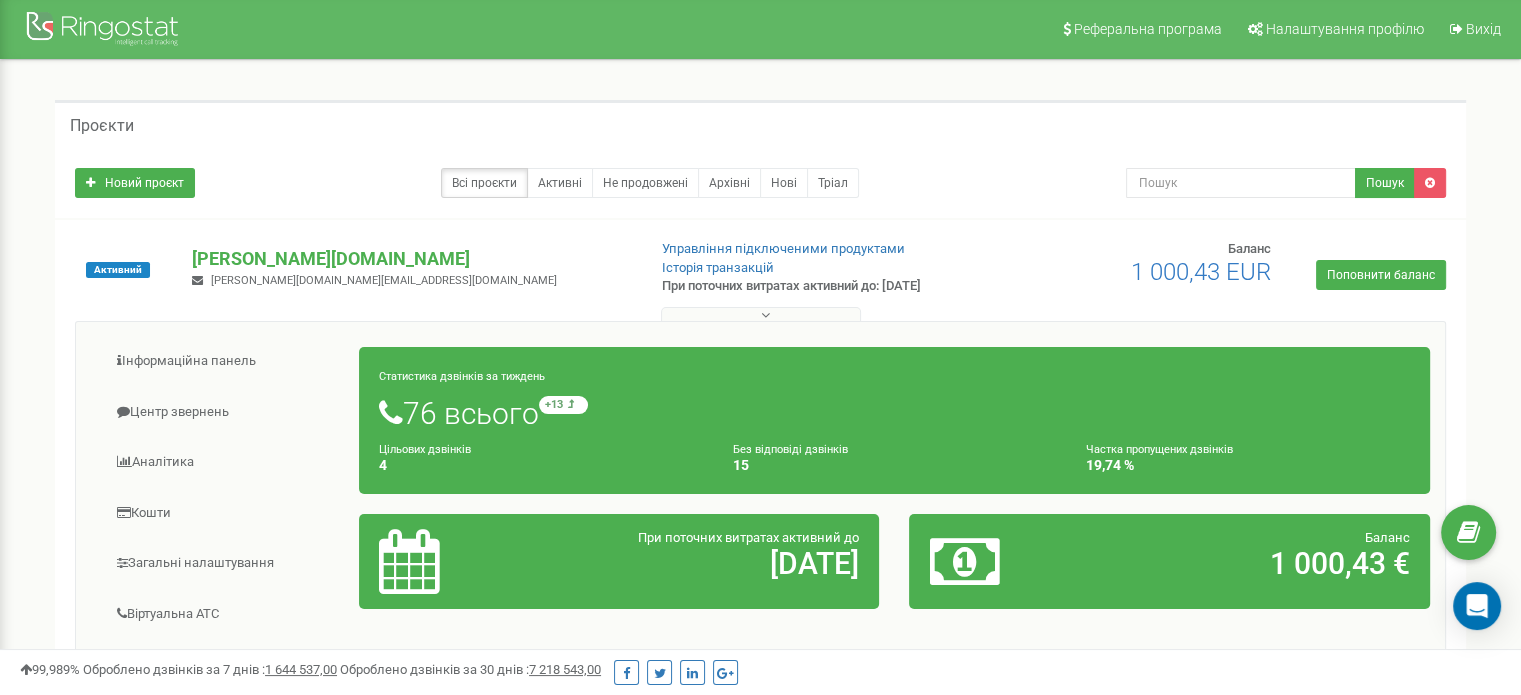 scroll, scrollTop: 0, scrollLeft: 0, axis: both 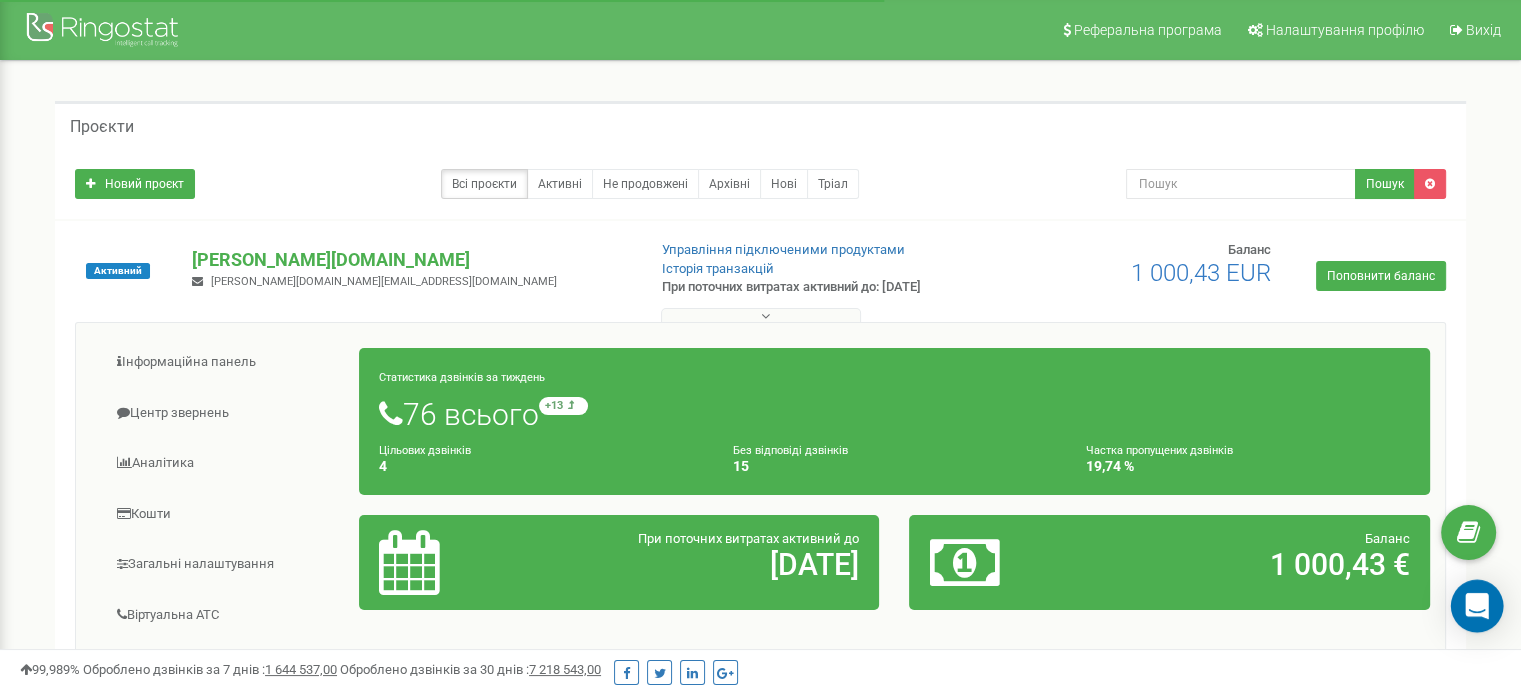 click 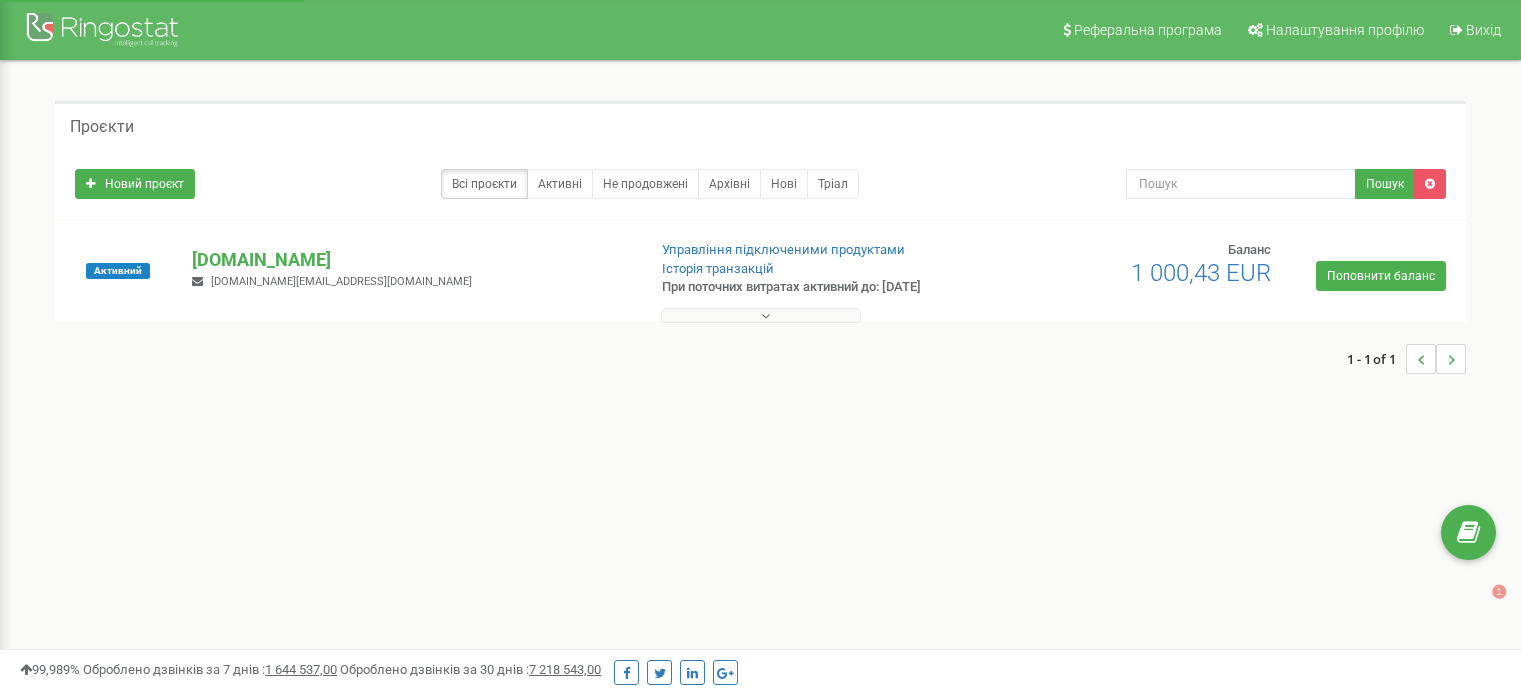 scroll, scrollTop: 0, scrollLeft: 0, axis: both 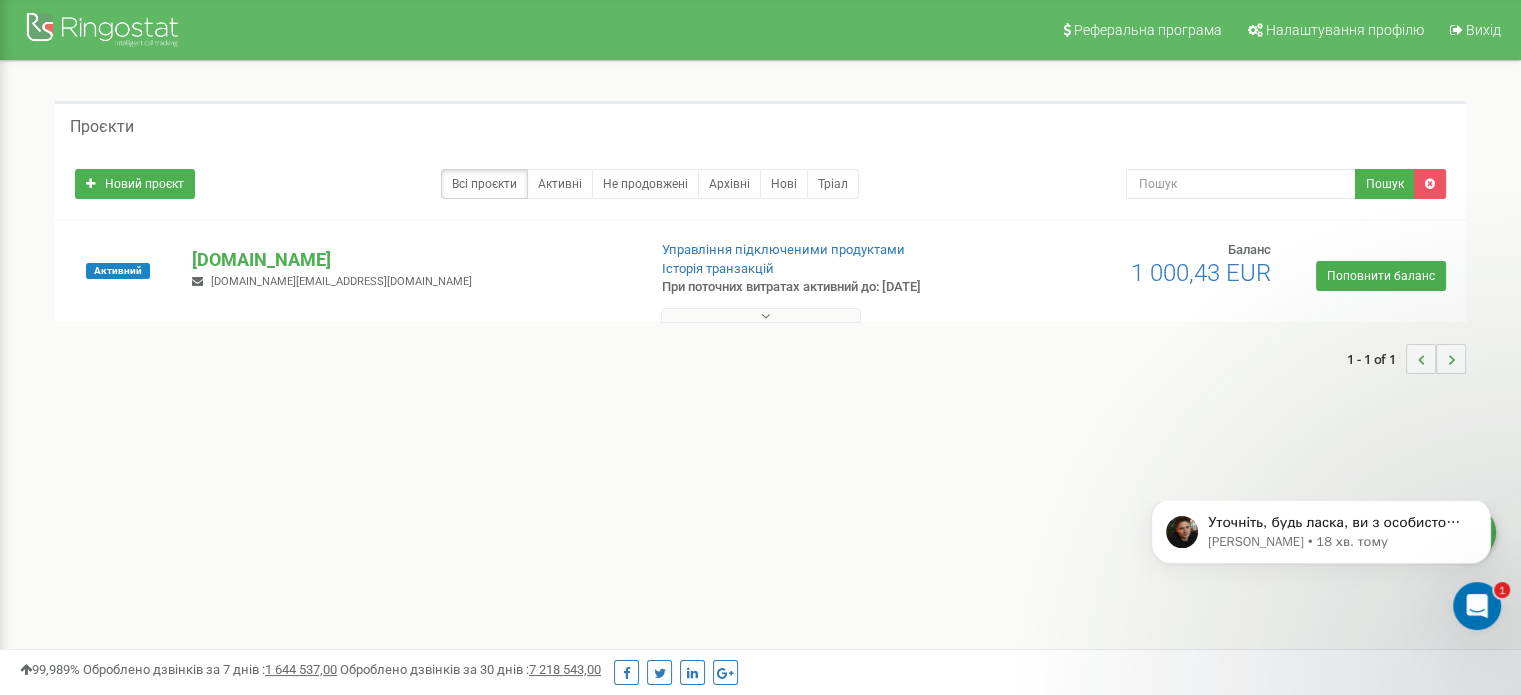 click at bounding box center (1477, 606) 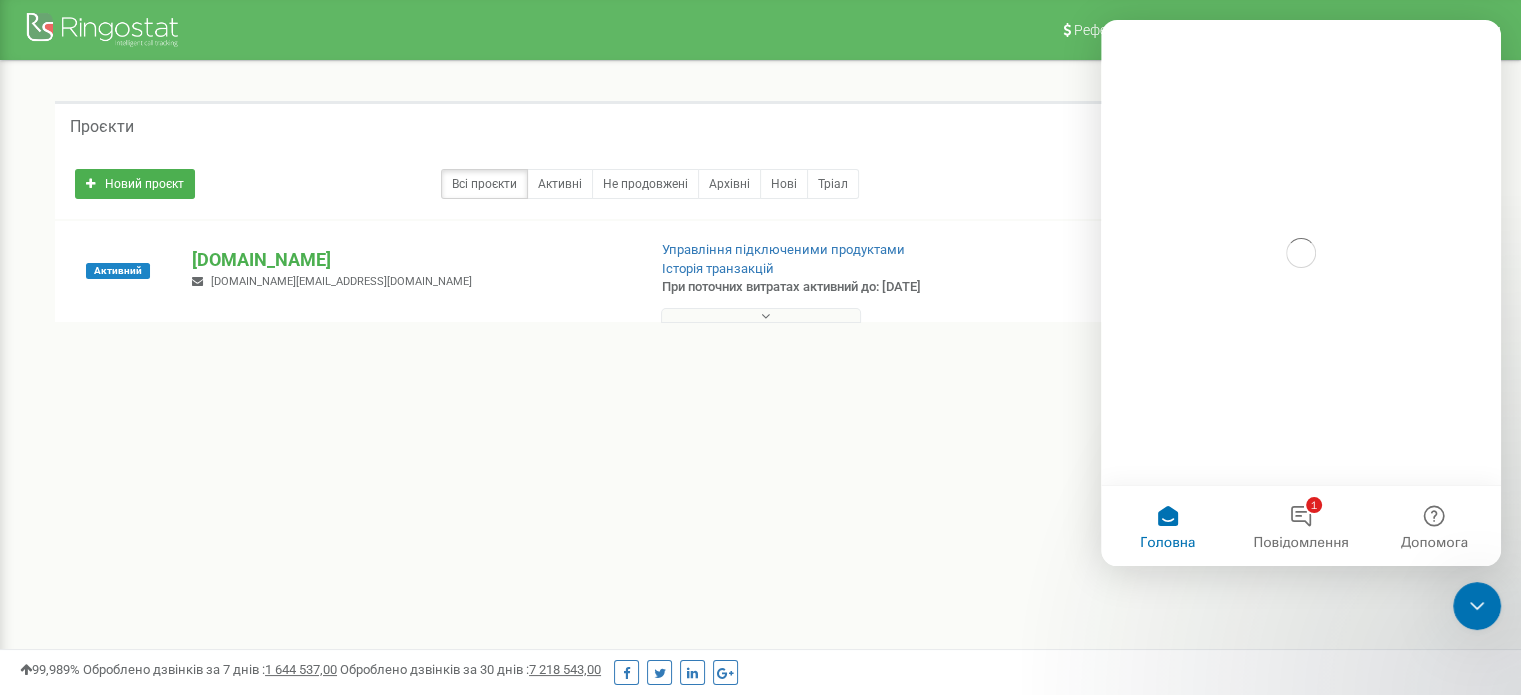 scroll, scrollTop: 0, scrollLeft: 0, axis: both 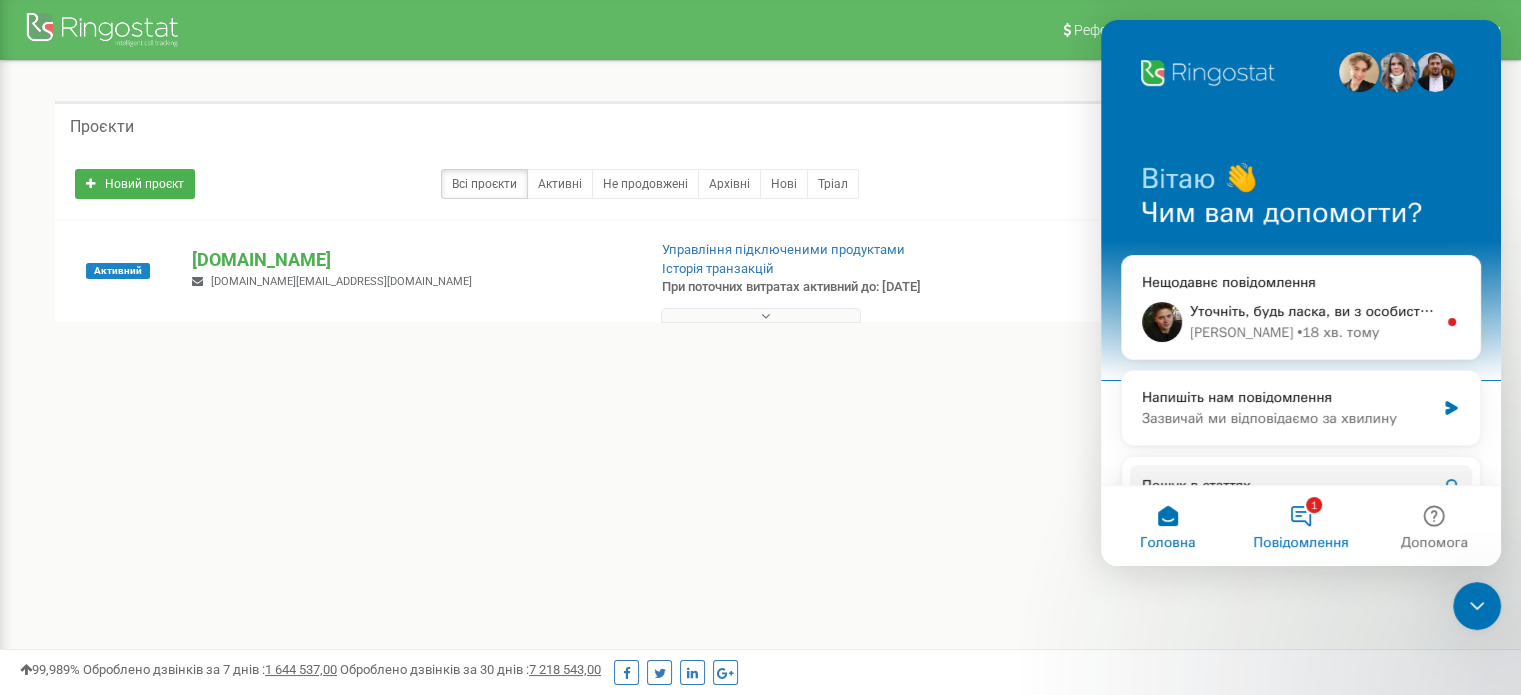 click on "1 Повідомлення" at bounding box center [1300, 526] 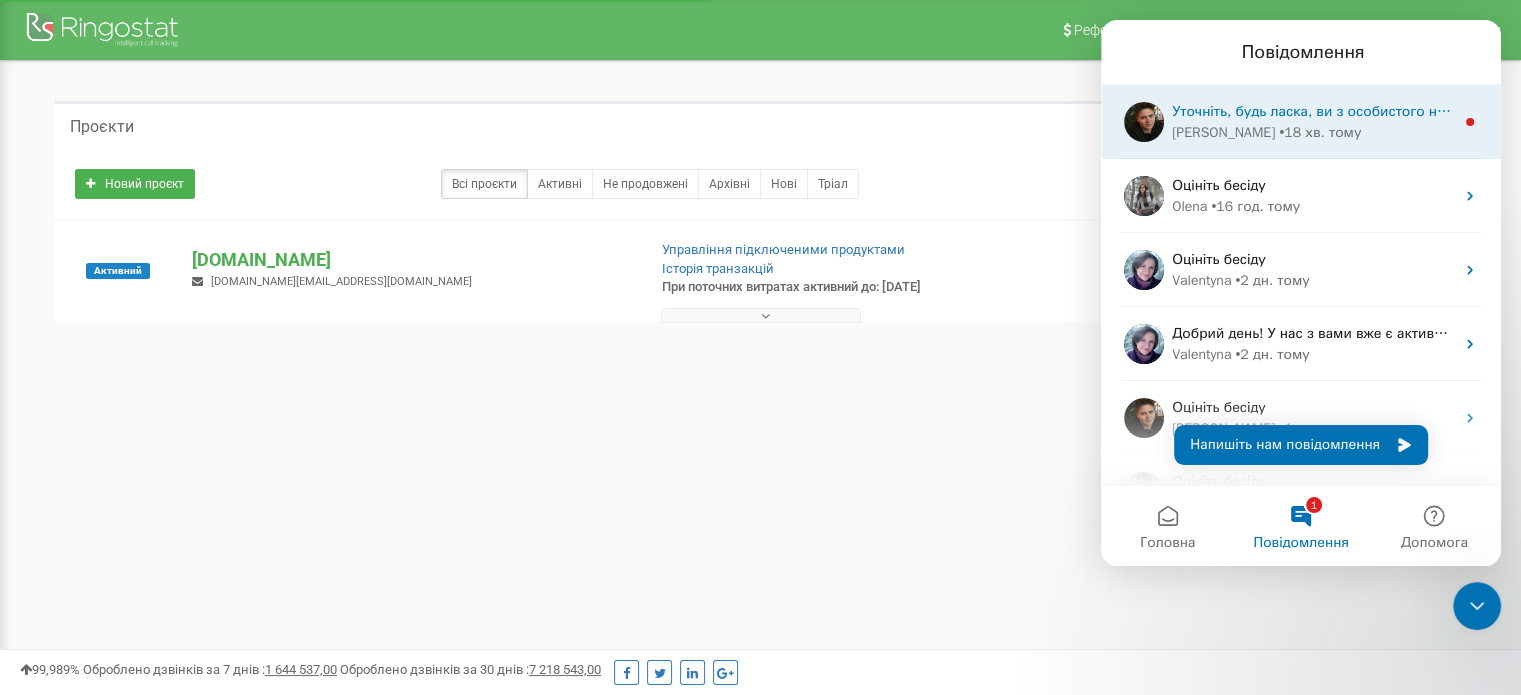 click on "Nikola •  18 хв. тому" at bounding box center [1313, 132] 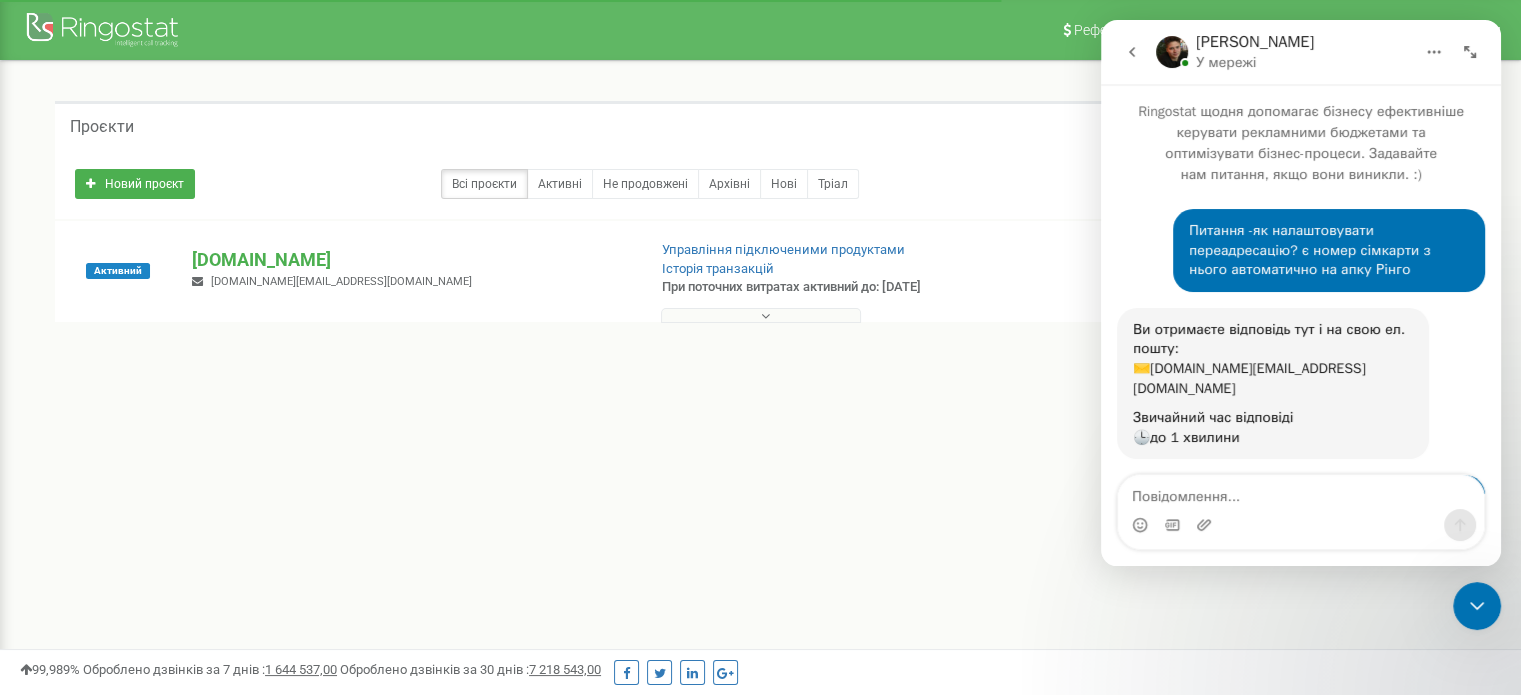 scroll, scrollTop: 3, scrollLeft: 0, axis: vertical 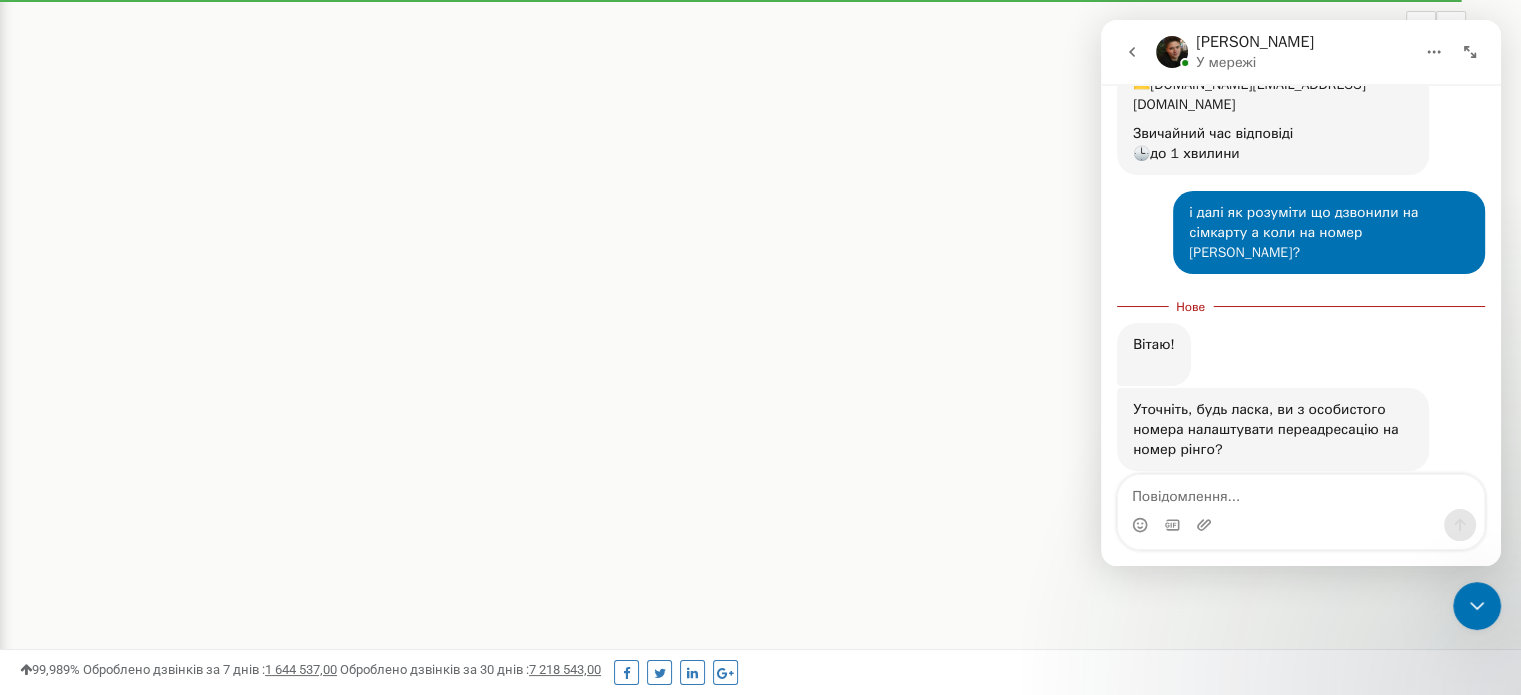 click at bounding box center [1301, 492] 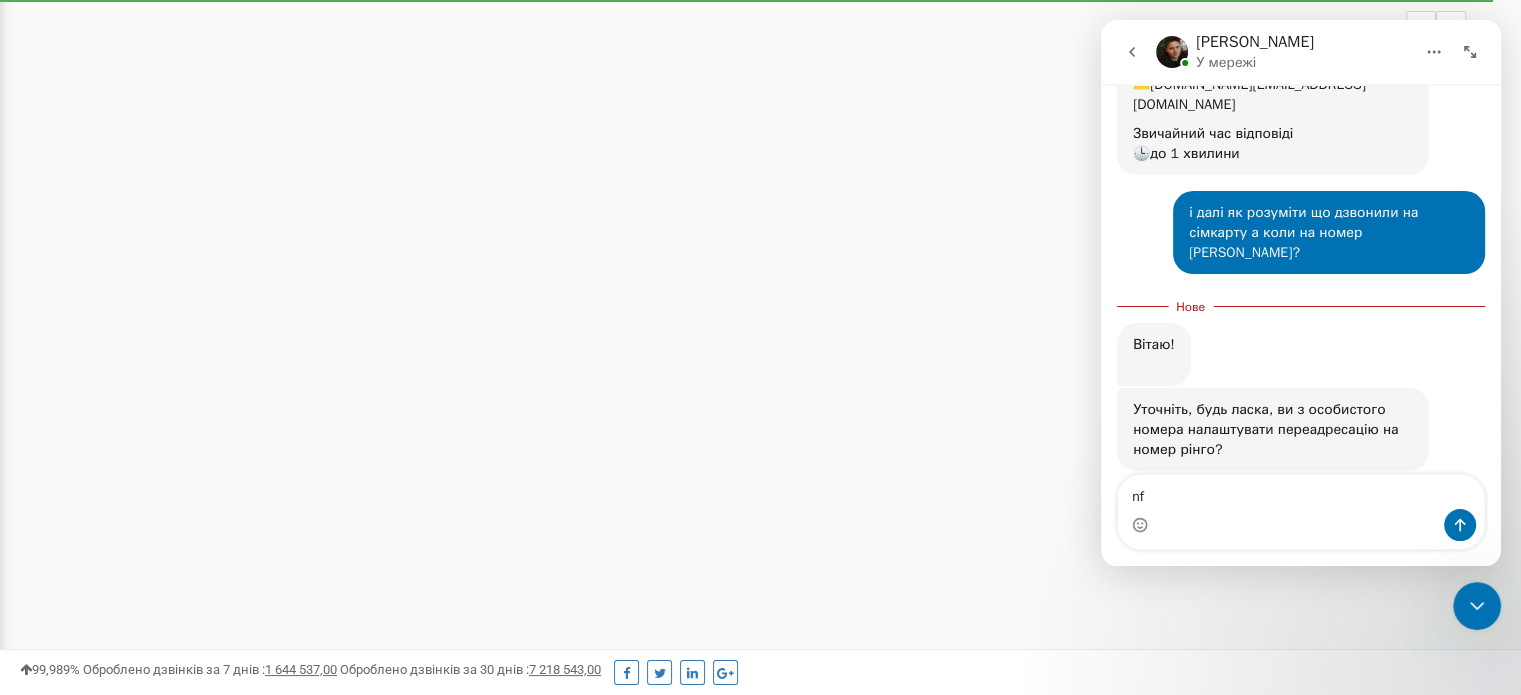 type on "n" 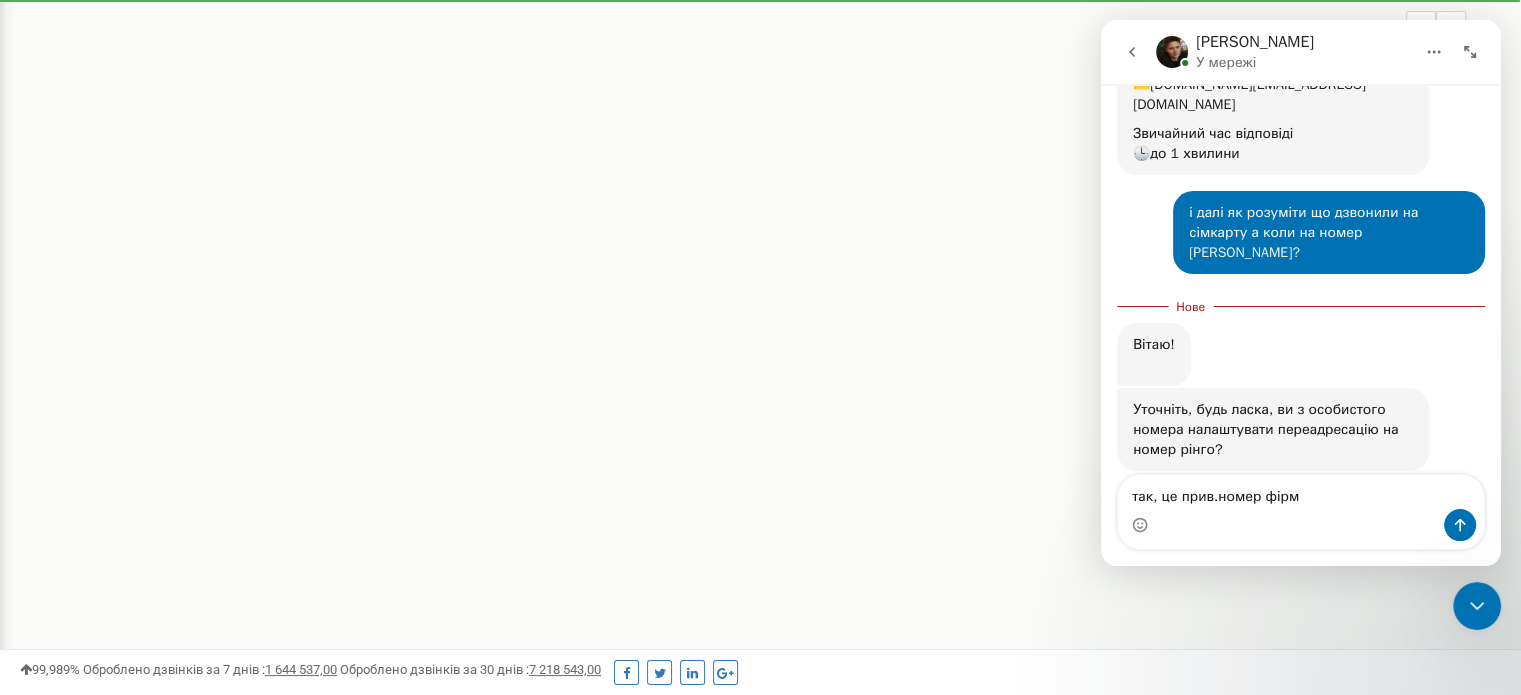 type on "так, це прив.номер фірми" 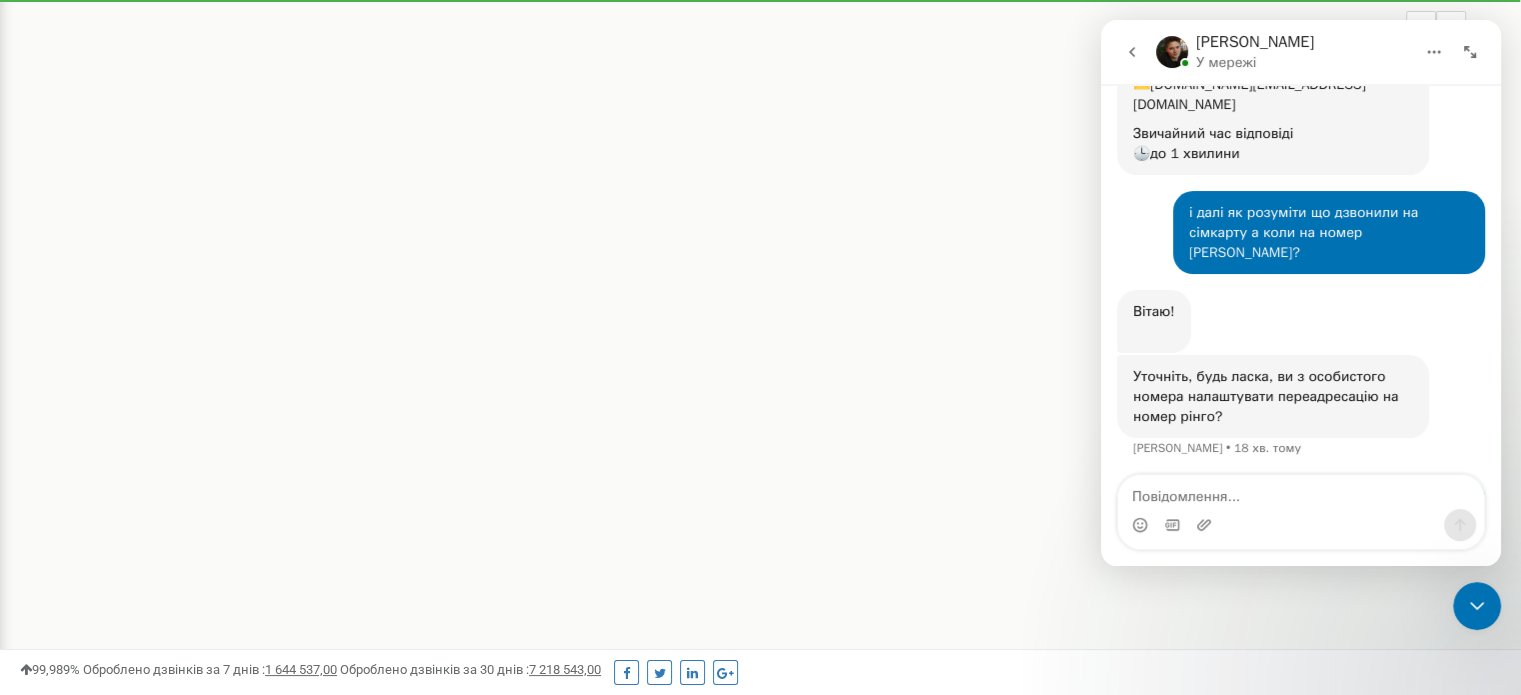 scroll, scrollTop: 2, scrollLeft: 0, axis: vertical 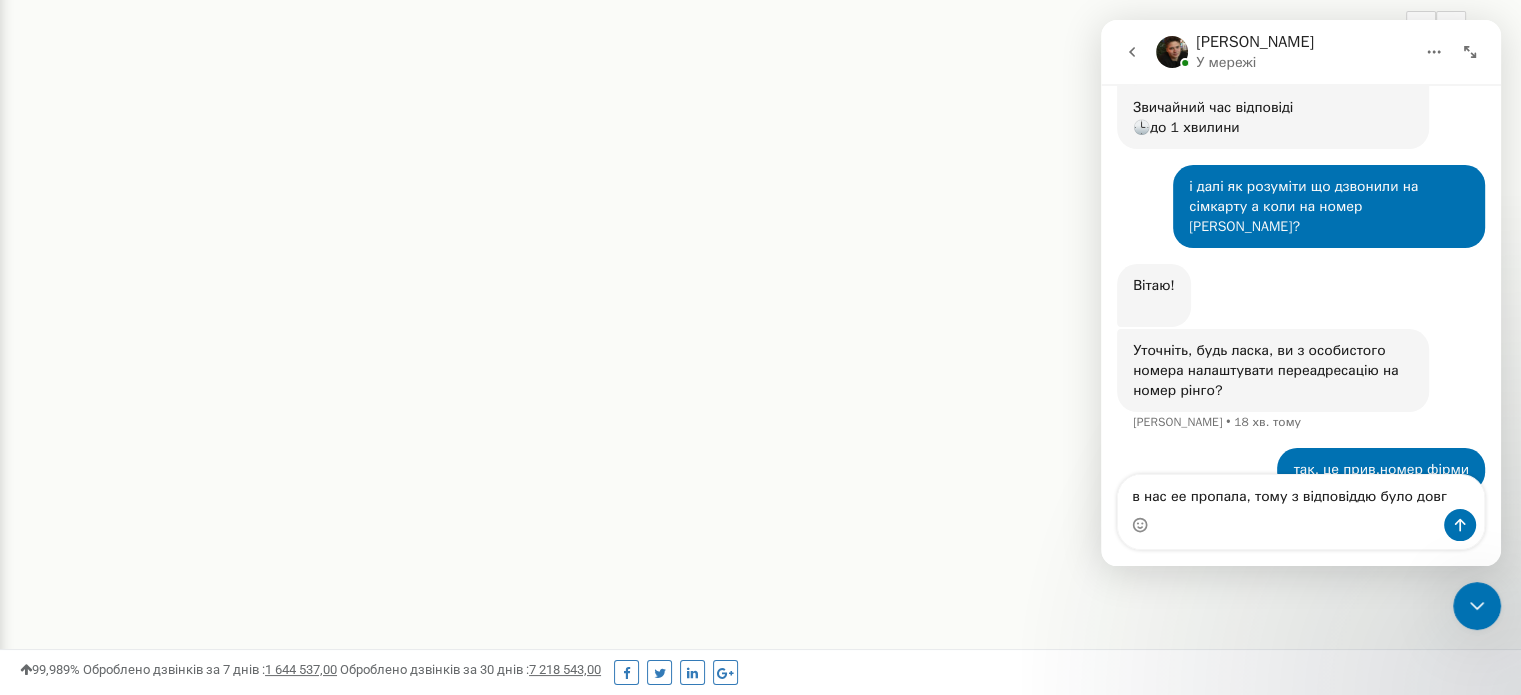 type on "в нас ее пропала, тому з відповіддю було довго" 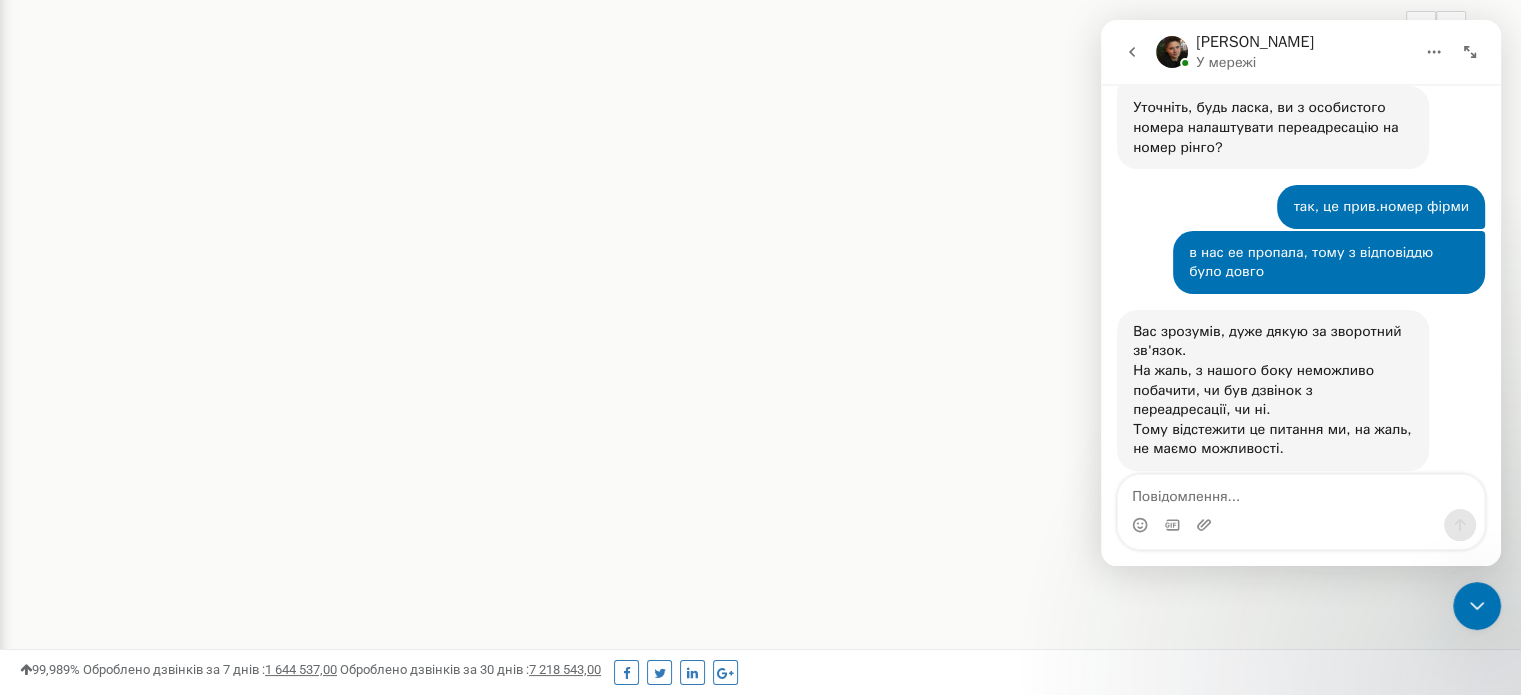 scroll, scrollTop: 550, scrollLeft: 0, axis: vertical 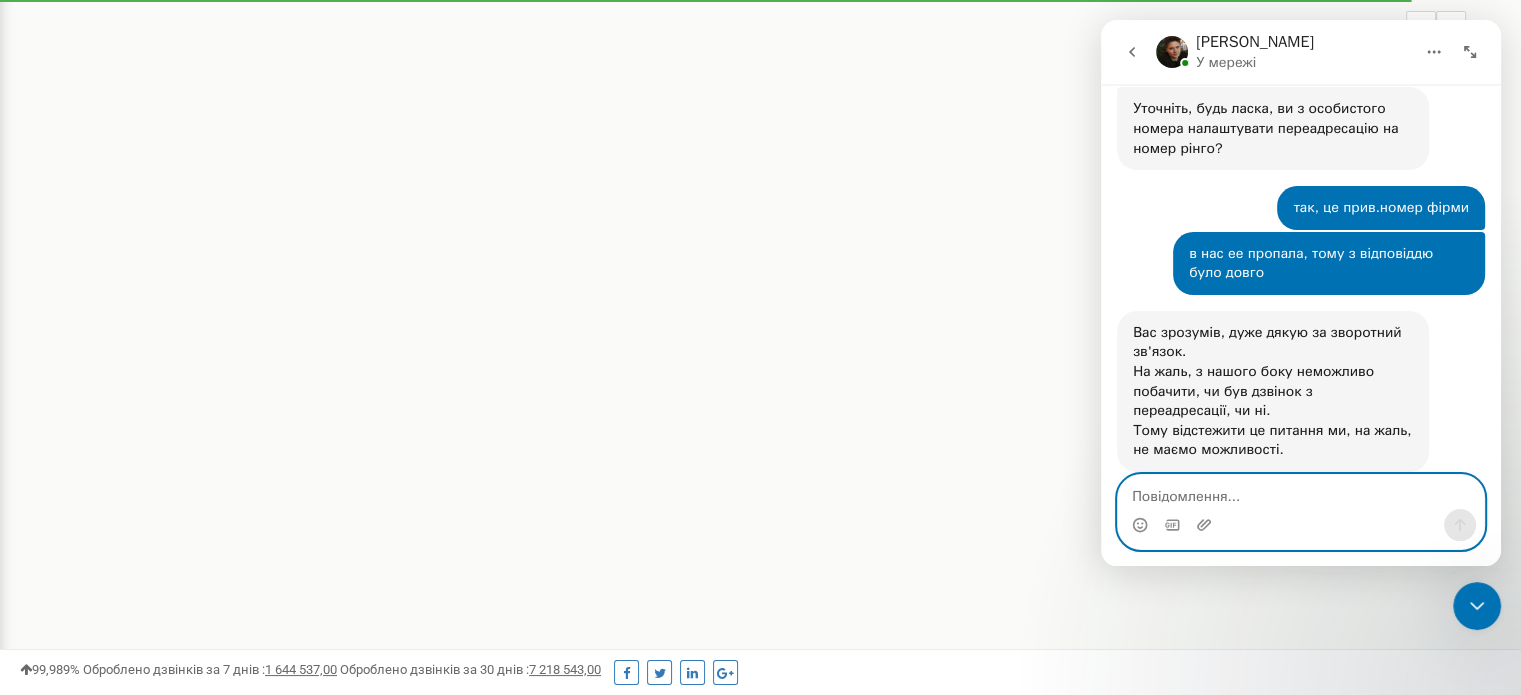 drag, startPoint x: 1210, startPoint y: 393, endPoint x: 1275, endPoint y: 489, distance: 115.935326 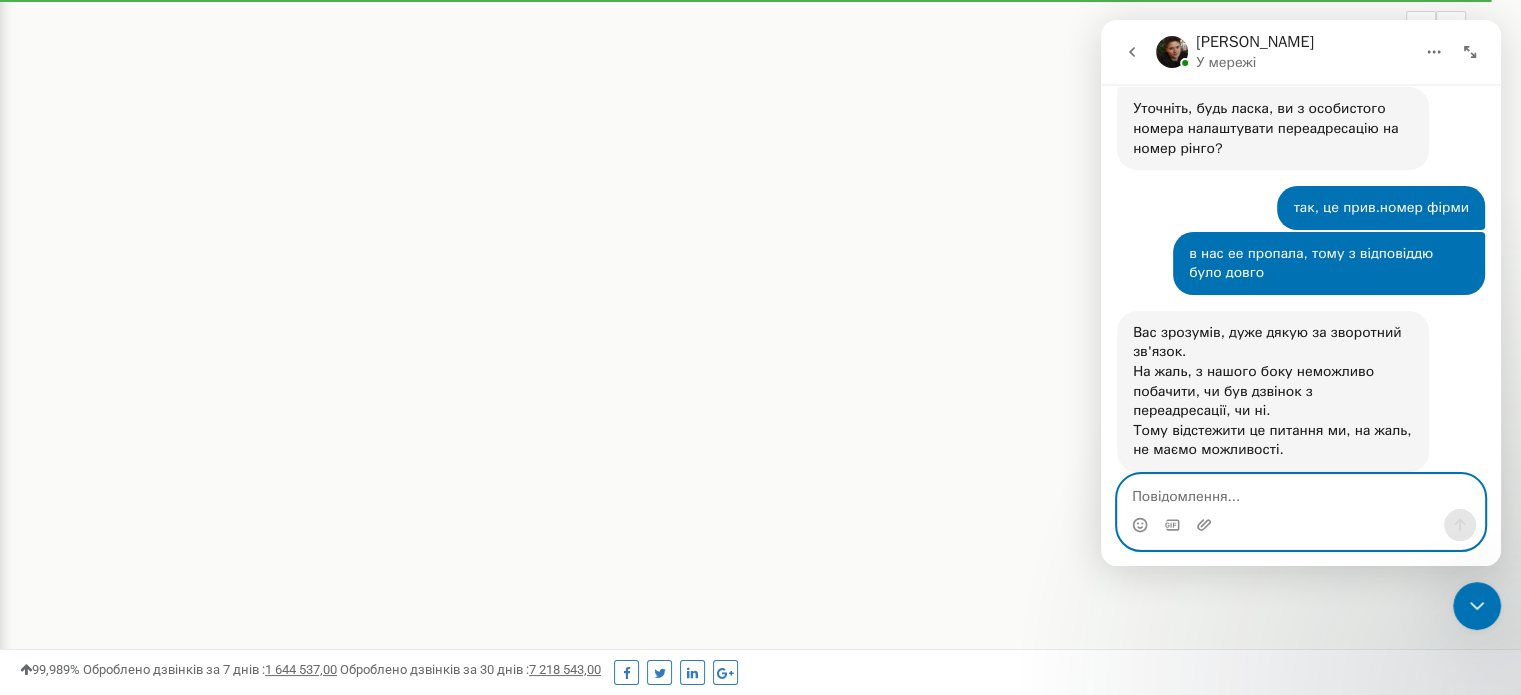 click at bounding box center [1301, 492] 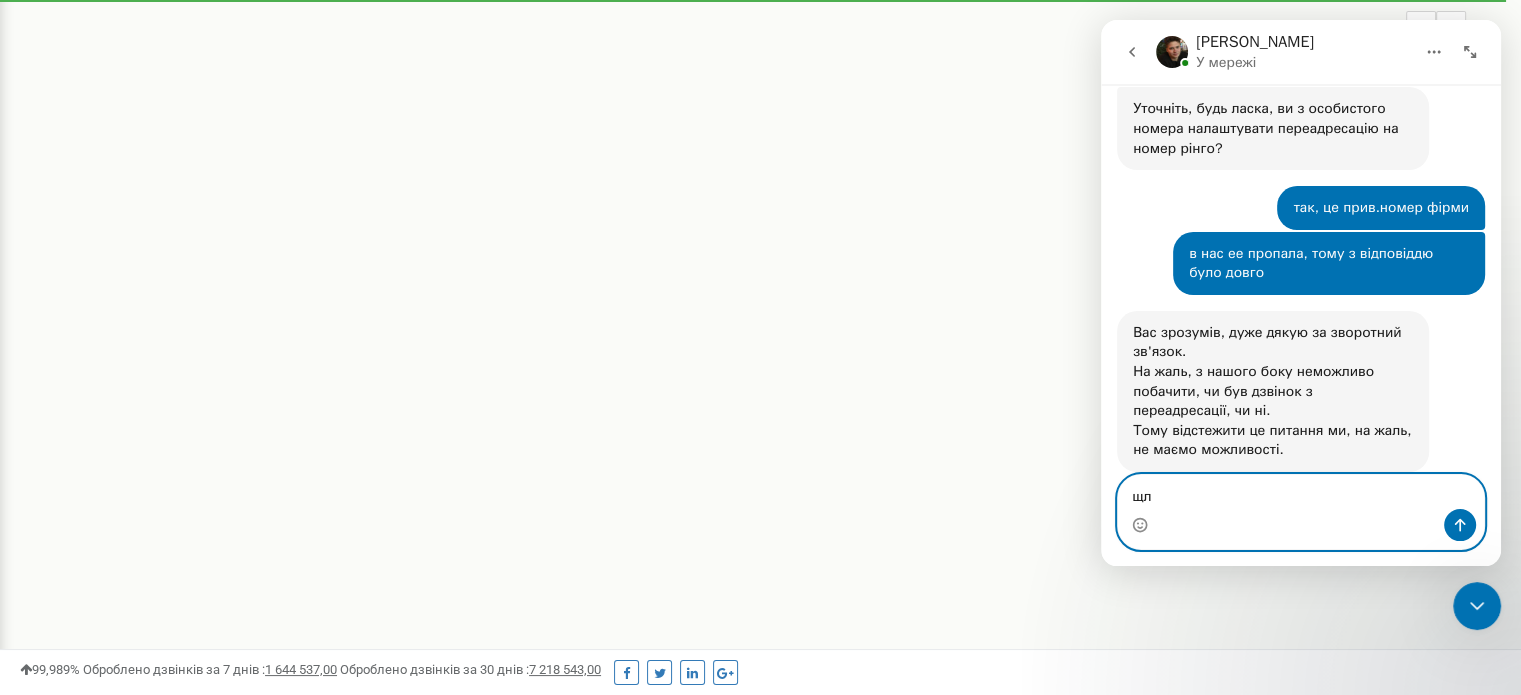 type on "щ" 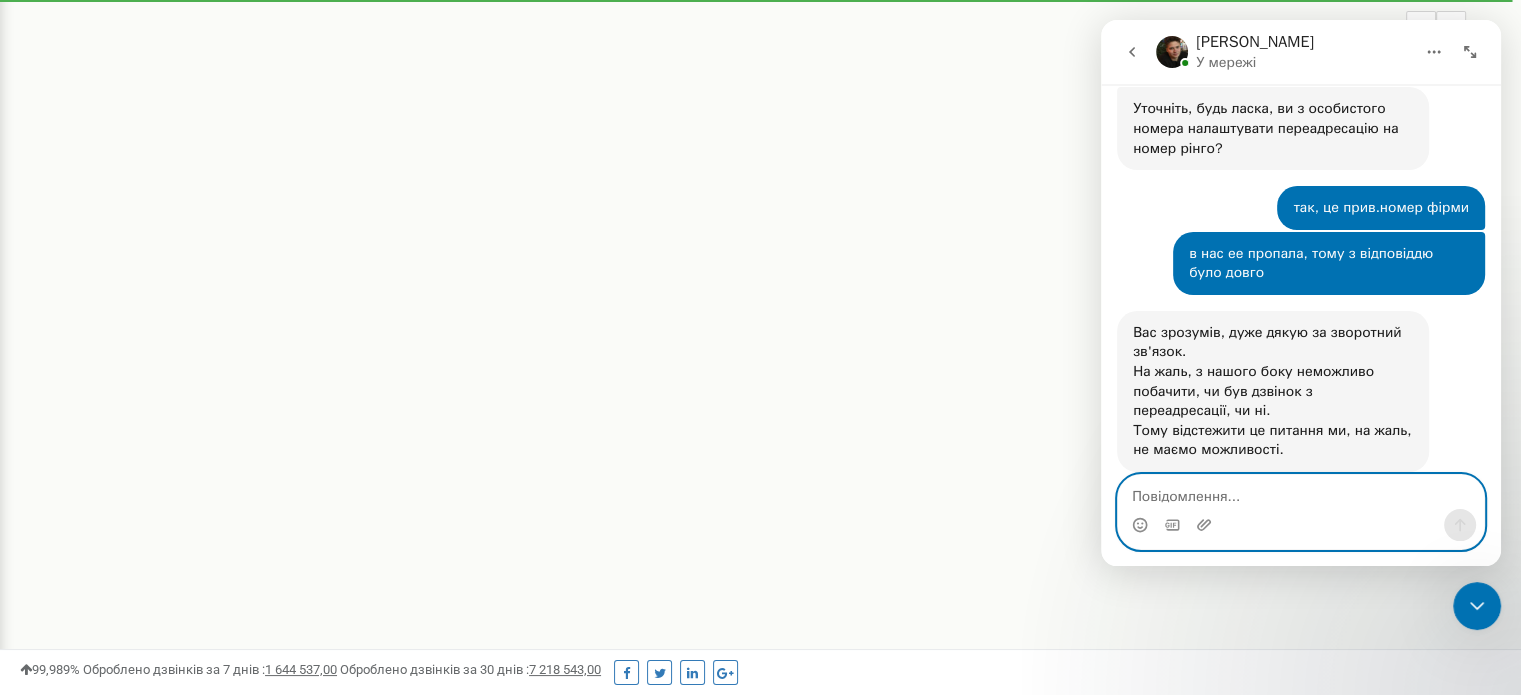 type on "л" 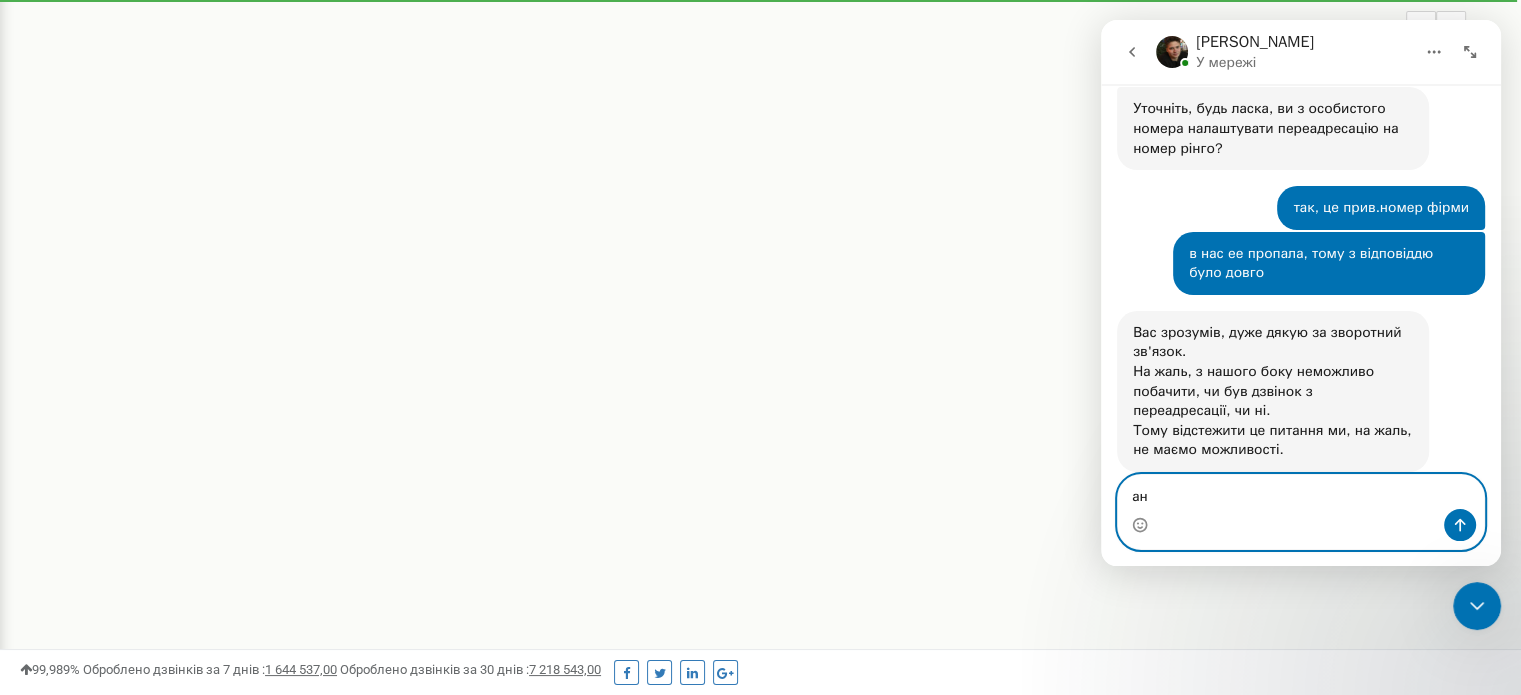 type on "а" 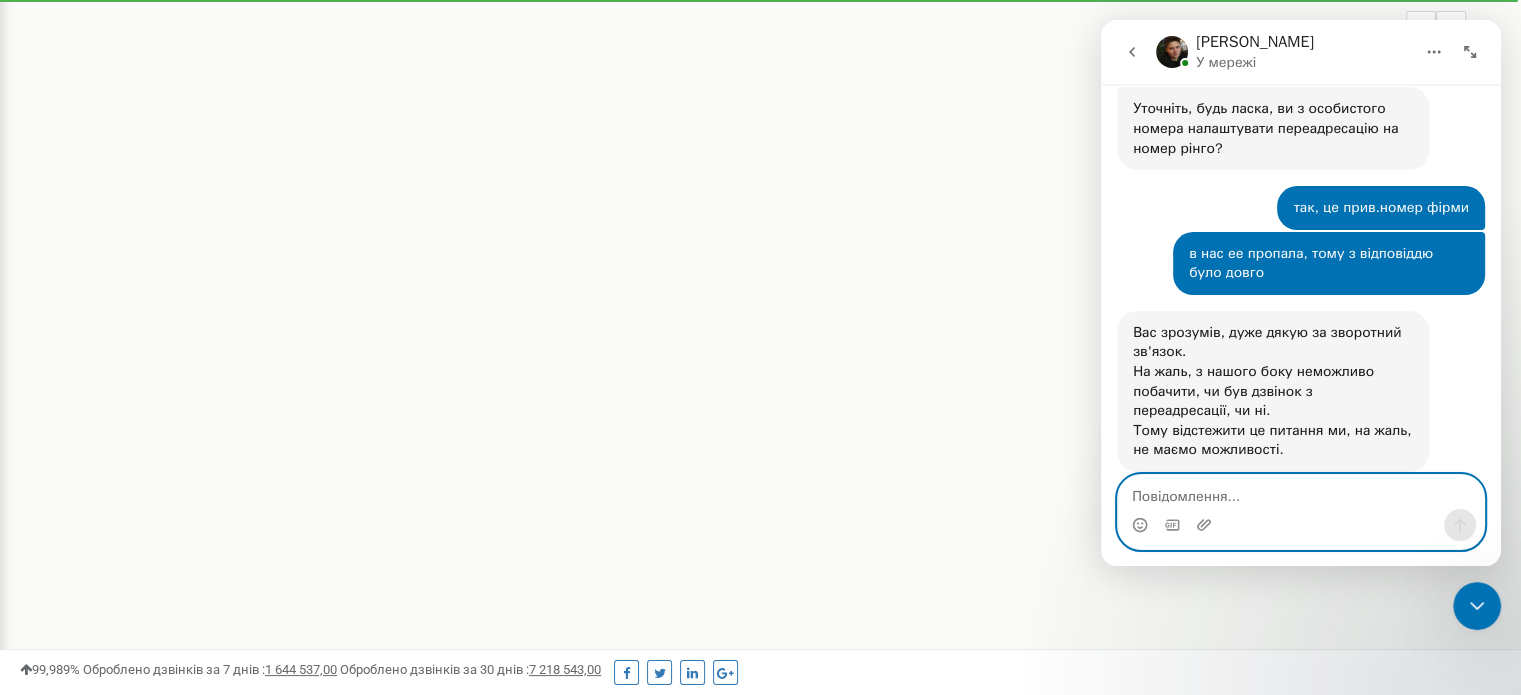 type on "н" 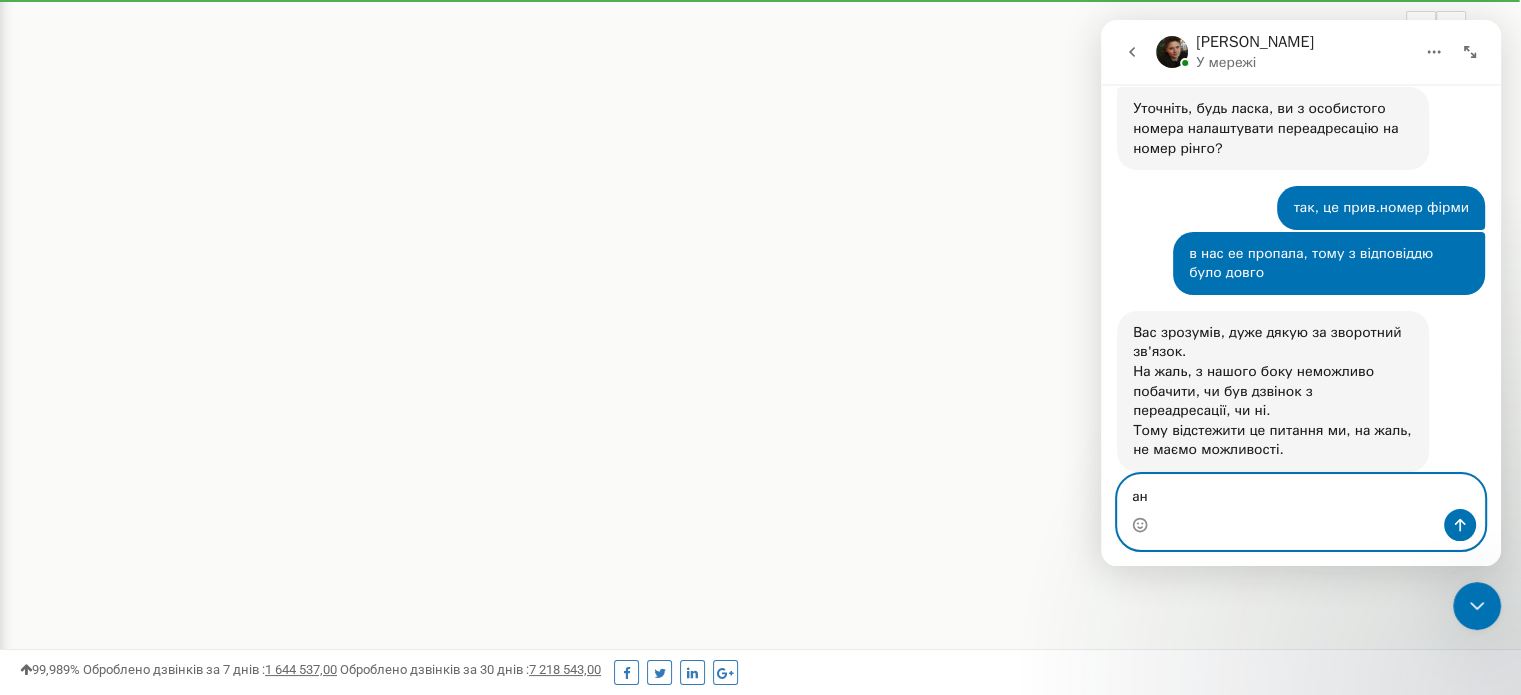 type on "а" 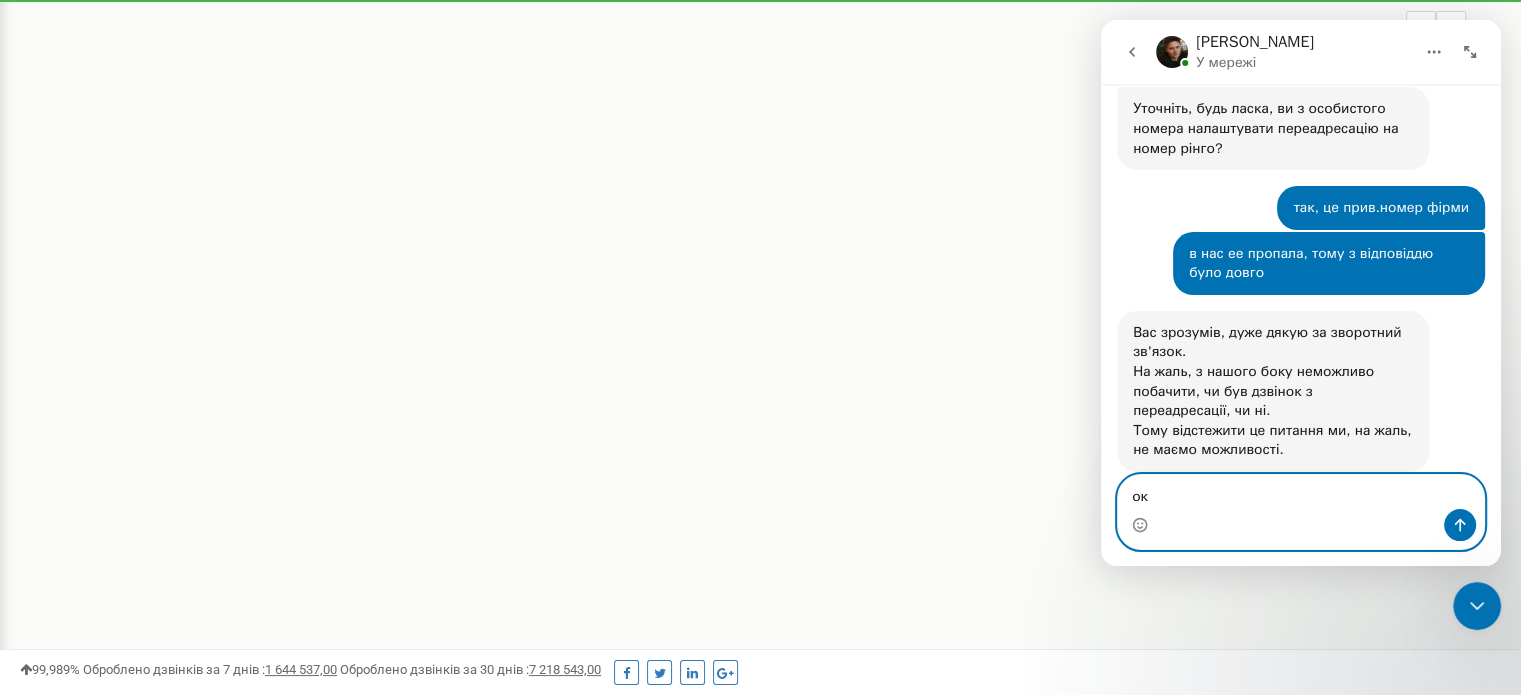type on "о" 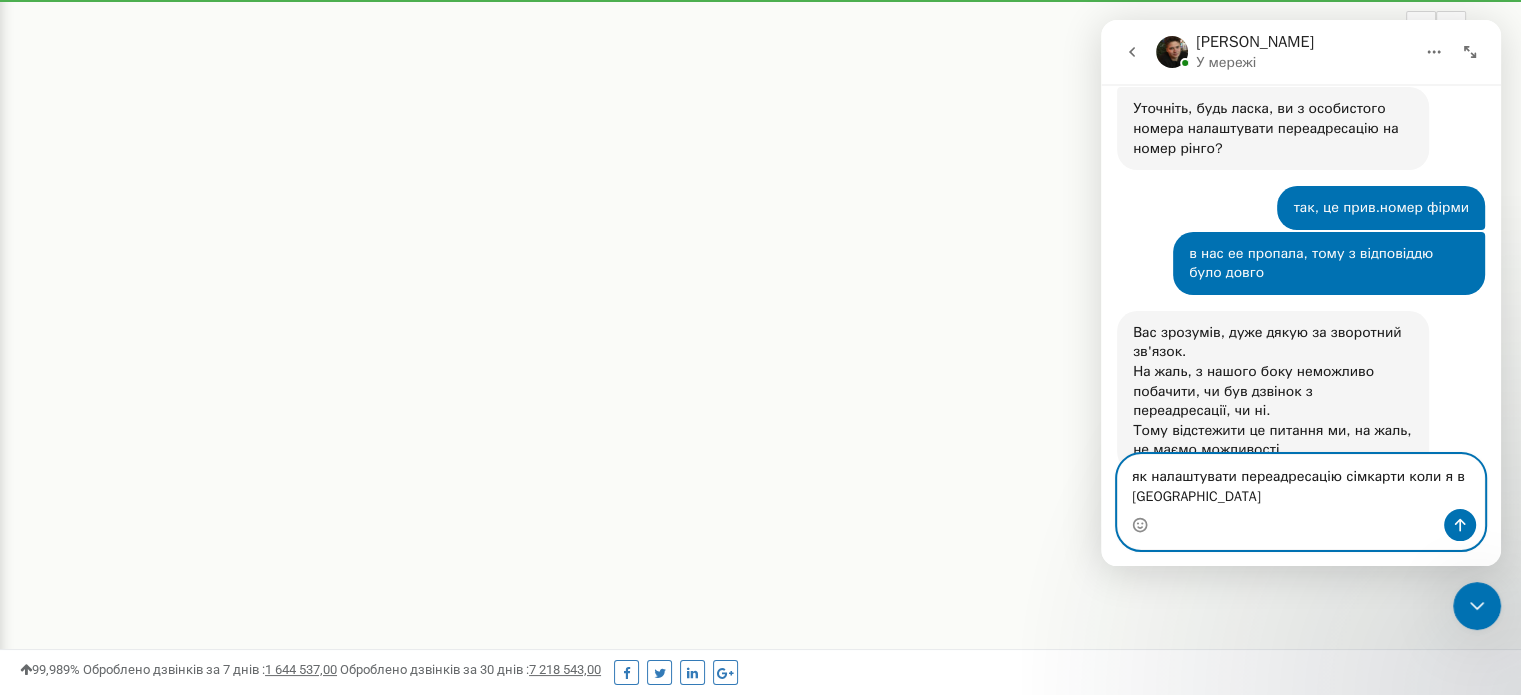 scroll, scrollTop: 570, scrollLeft: 0, axis: vertical 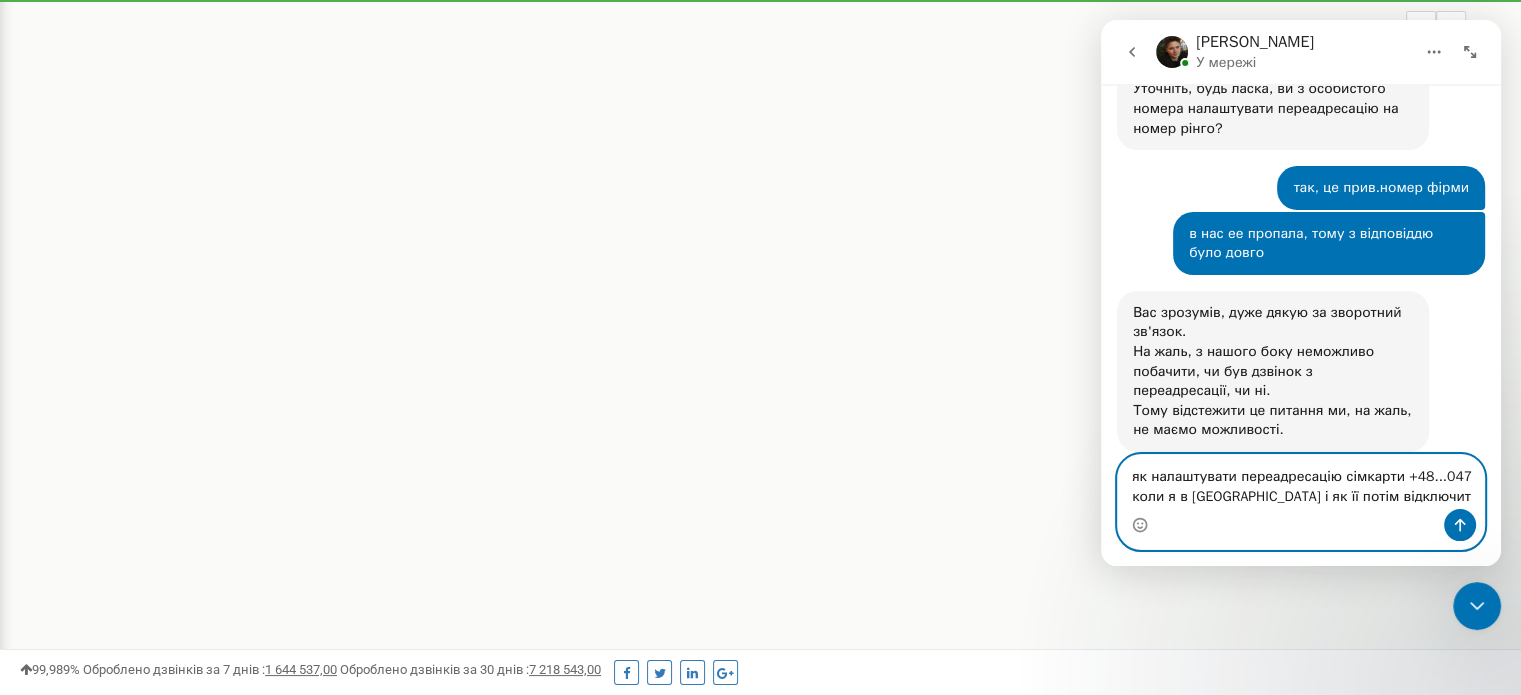 type on "як налаштувати переадресацію сімкарти +48...047 коли я в Україні і як її потім відключити" 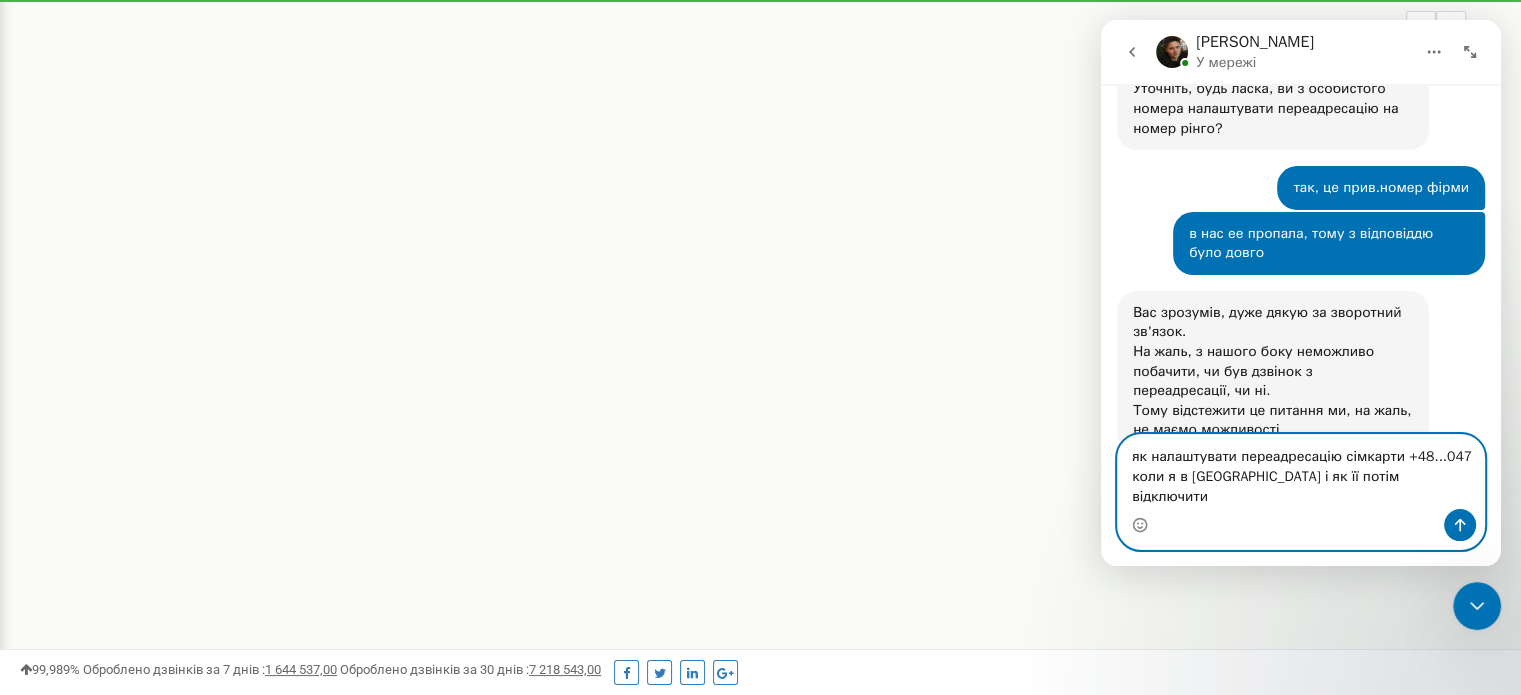 type 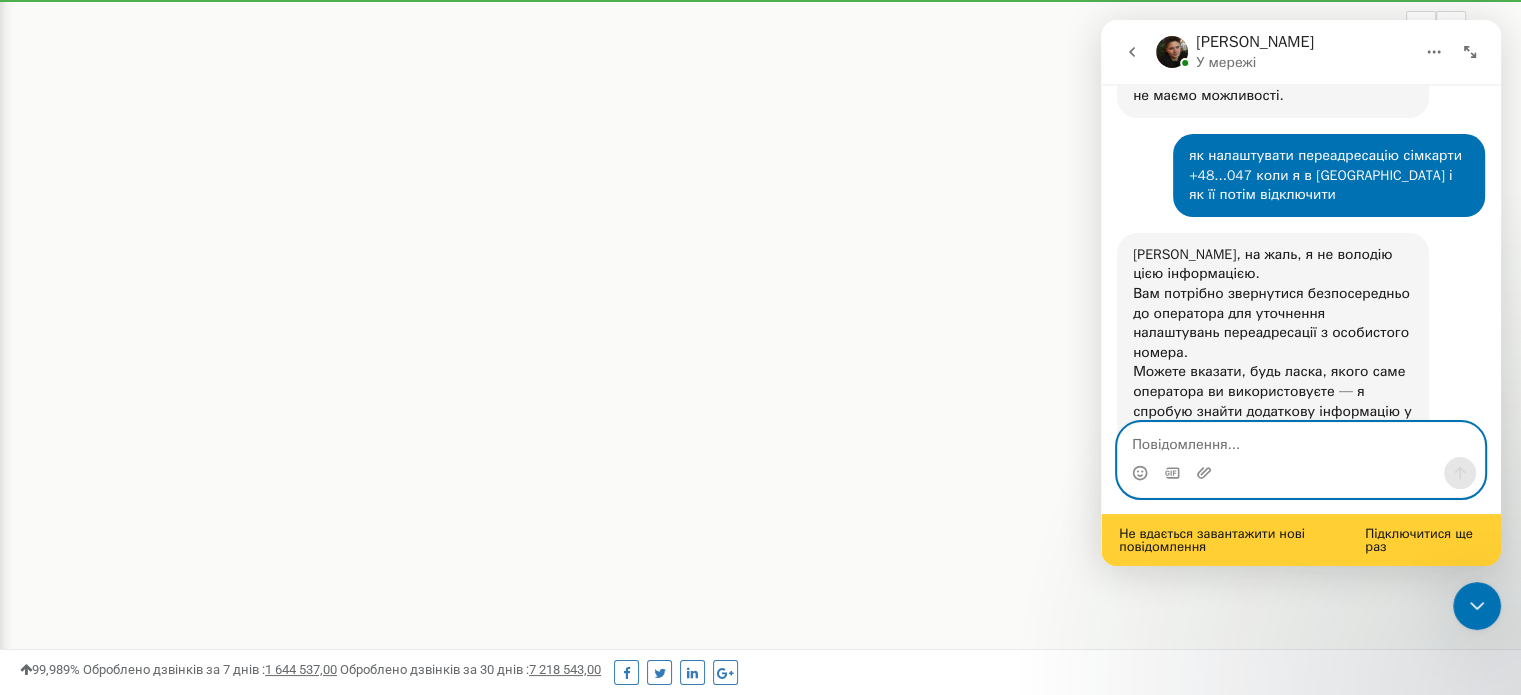 scroll, scrollTop: 956, scrollLeft: 0, axis: vertical 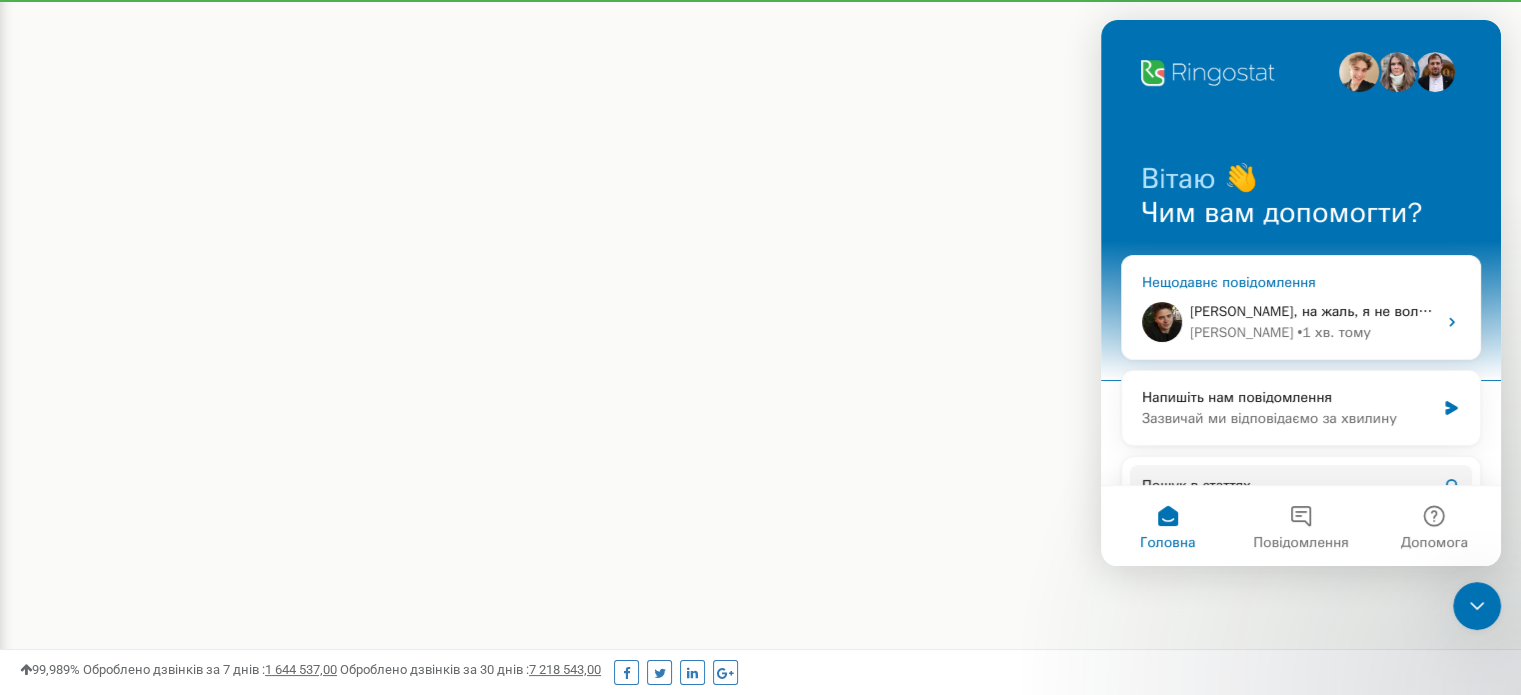 click on "Володимире, на жаль, я не володію цією інформацією. Вам потрібно звернутися безпосередньо до оператора для уточнення налаштувань переадресації з особистого номера. Можете вказати, будь ласка, якого саме оператора ви використовуєте — я спробую знайти додаткову інформацію у відкритиї джерелах. Але хочу зауважити, що це не входить до зони нашої технічної підтримки. Nikola •  1 хв. тому" at bounding box center (1301, 322) 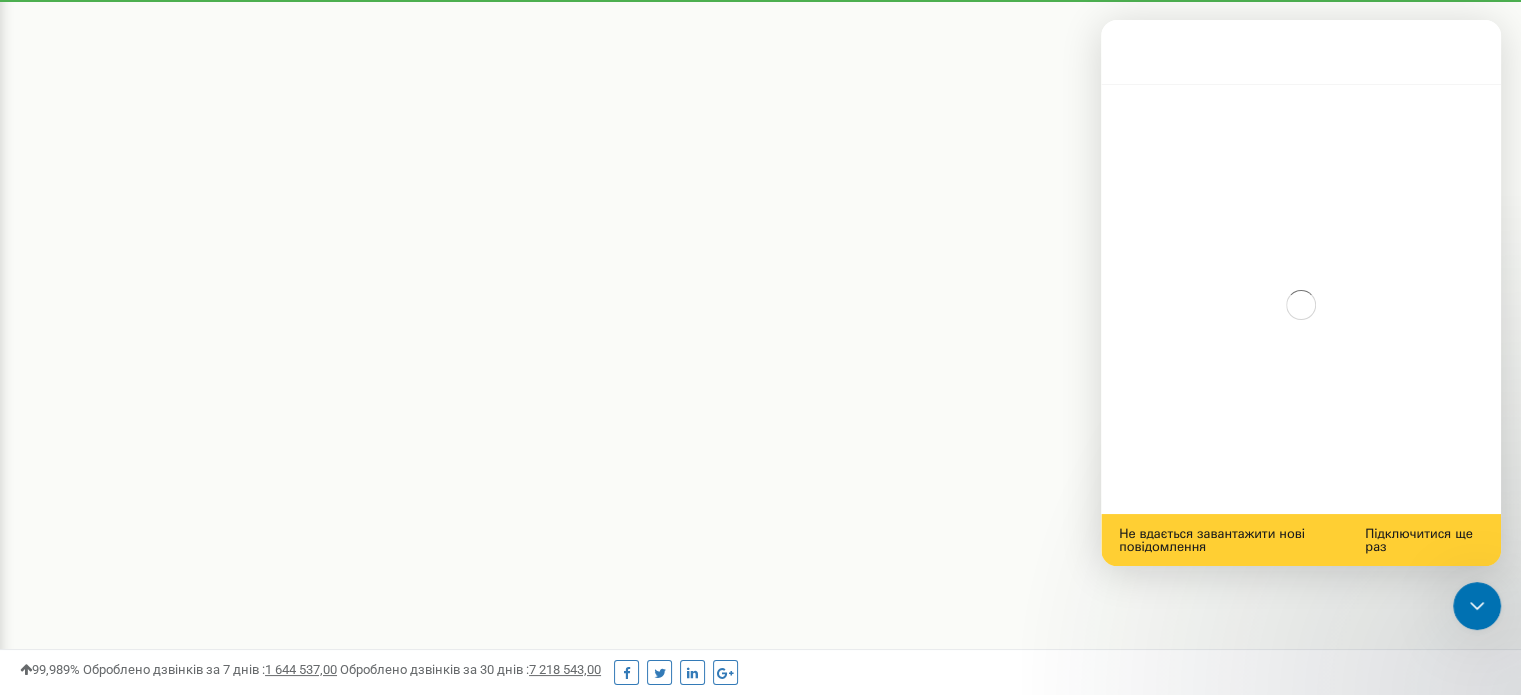 click on "Підключитися ще раз" at bounding box center (1419, 540) 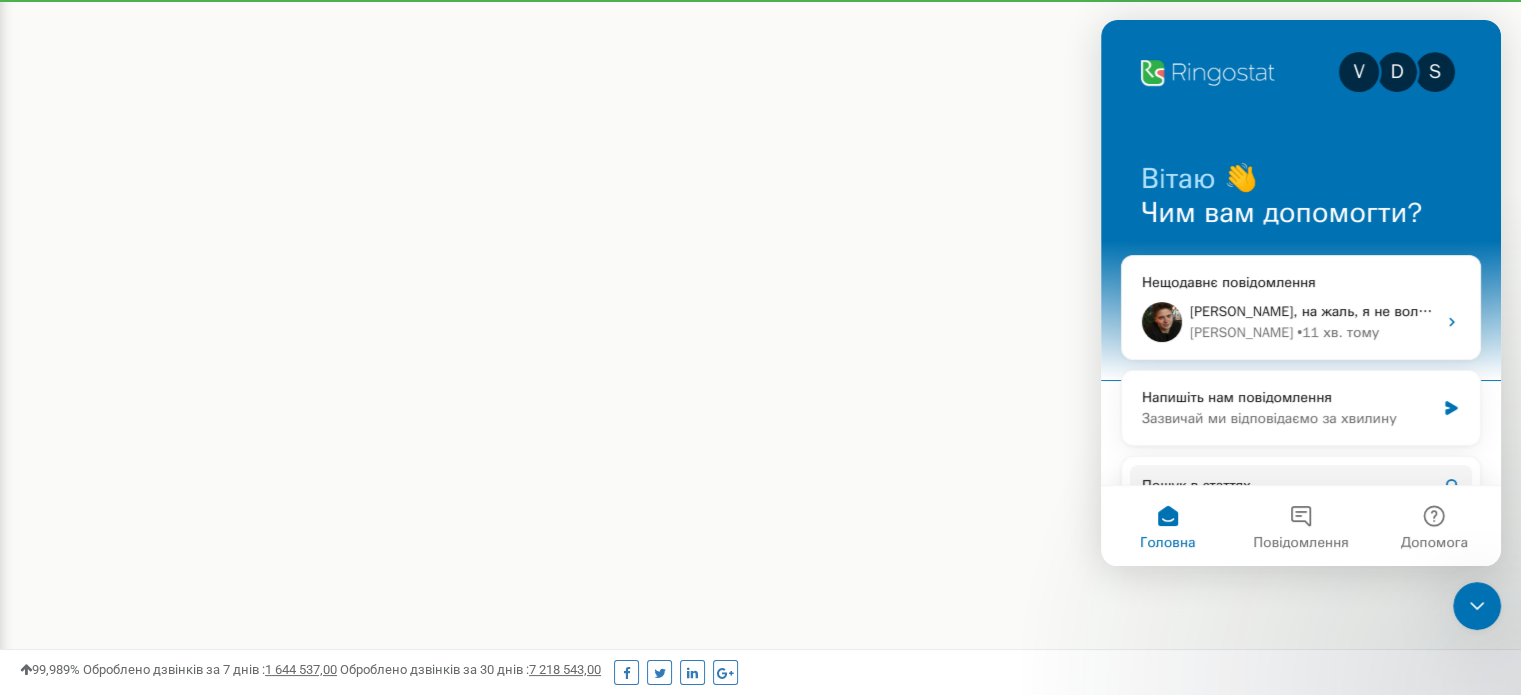 click on "Реферальна програма
Налаштування профілю
Вихід
Проєкти
Новий проєкт
Всі проєкти
Активні
Не продовжені
Архівні Нові Тріал norvil.pl" at bounding box center [760, 100] 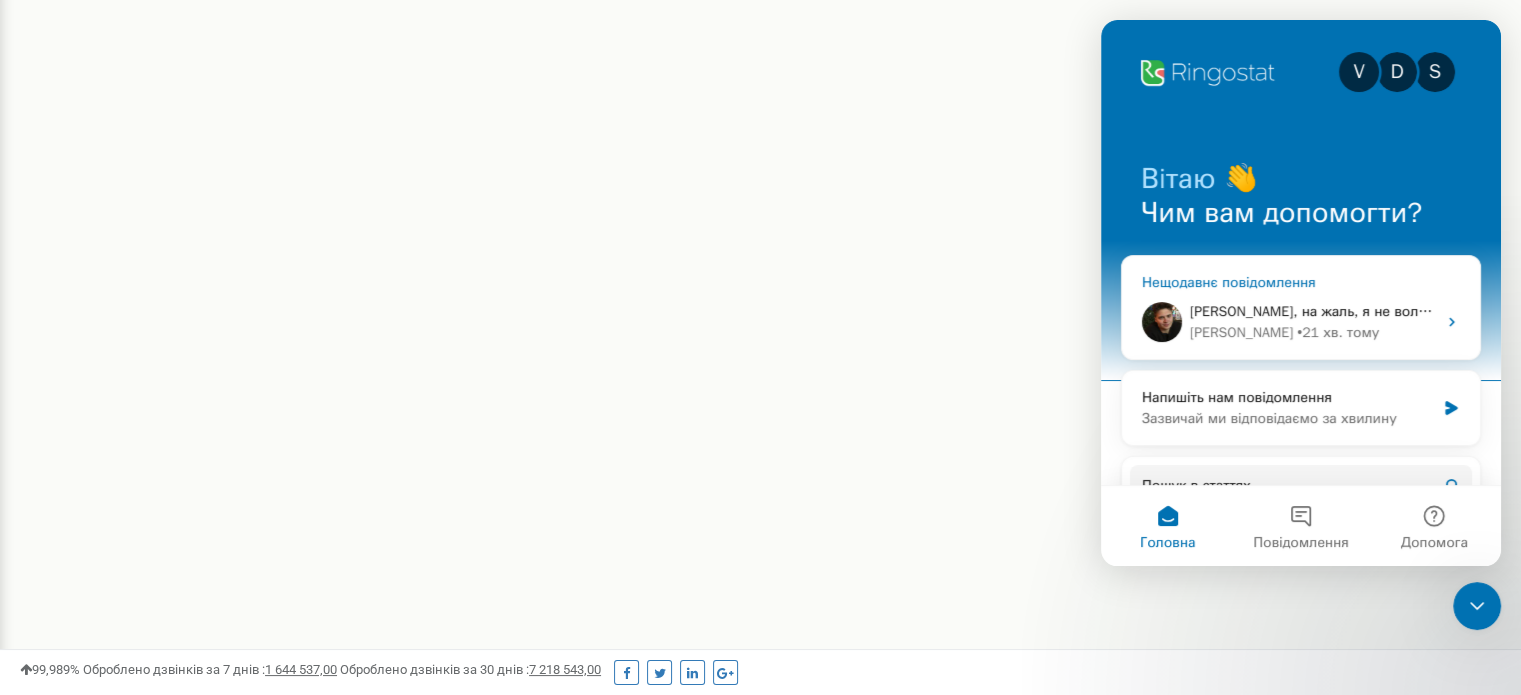 click on "Nikola •  21 хв. тому" at bounding box center [1313, 332] 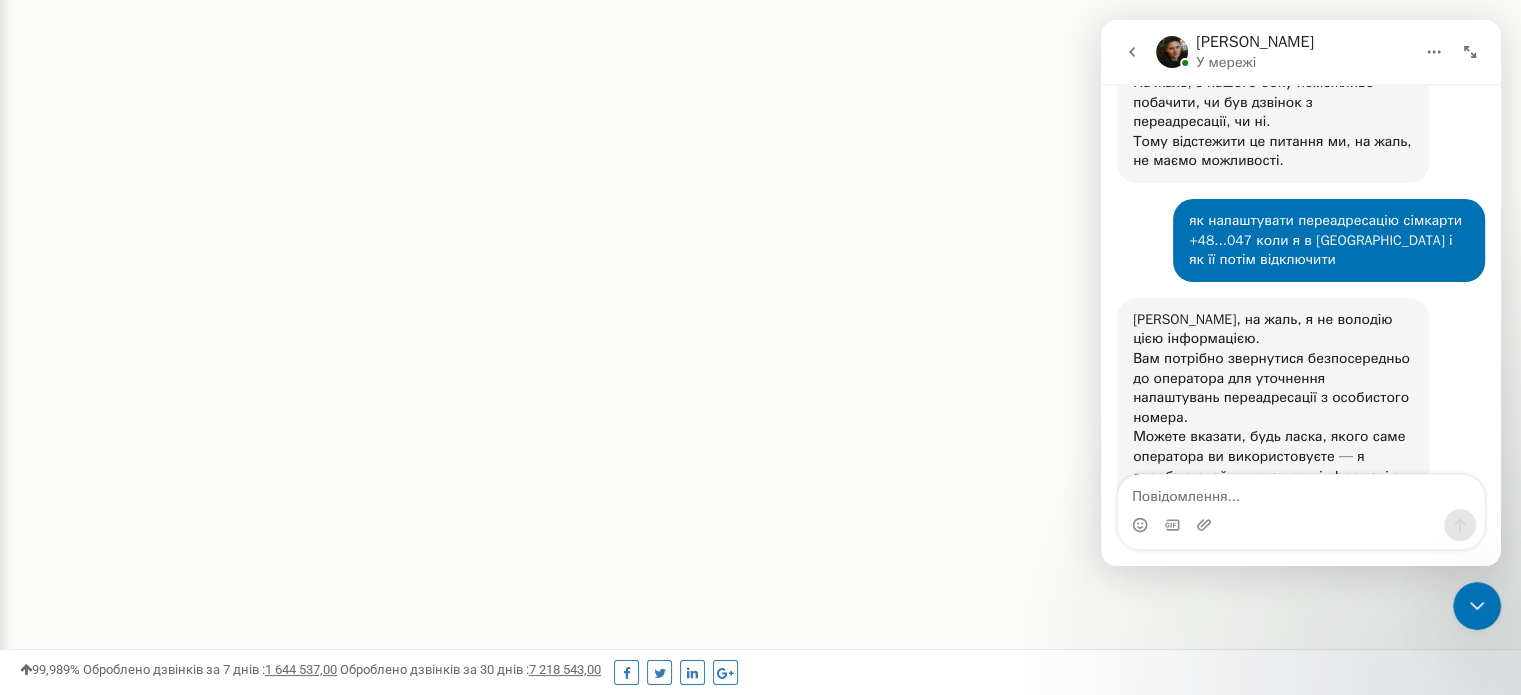 scroll, scrollTop: 904, scrollLeft: 0, axis: vertical 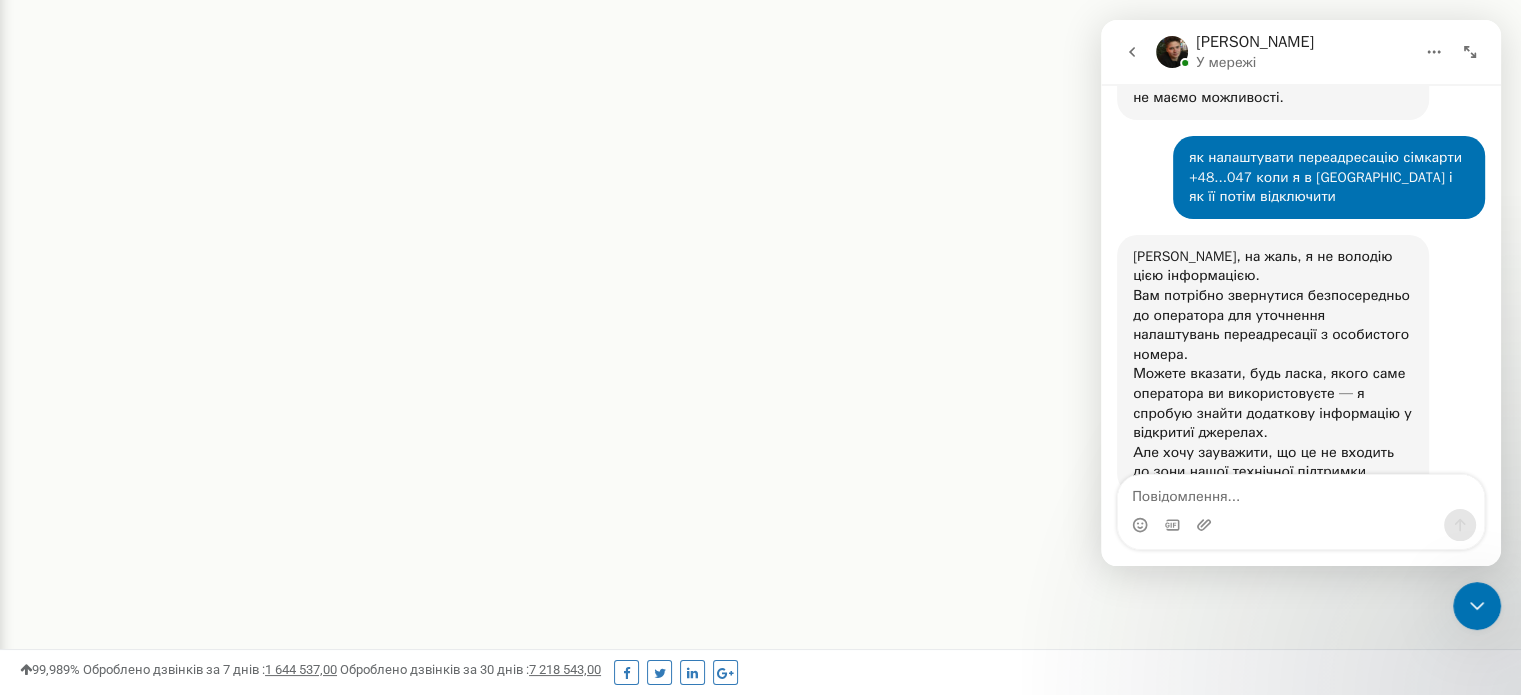 click at bounding box center (1301, 492) 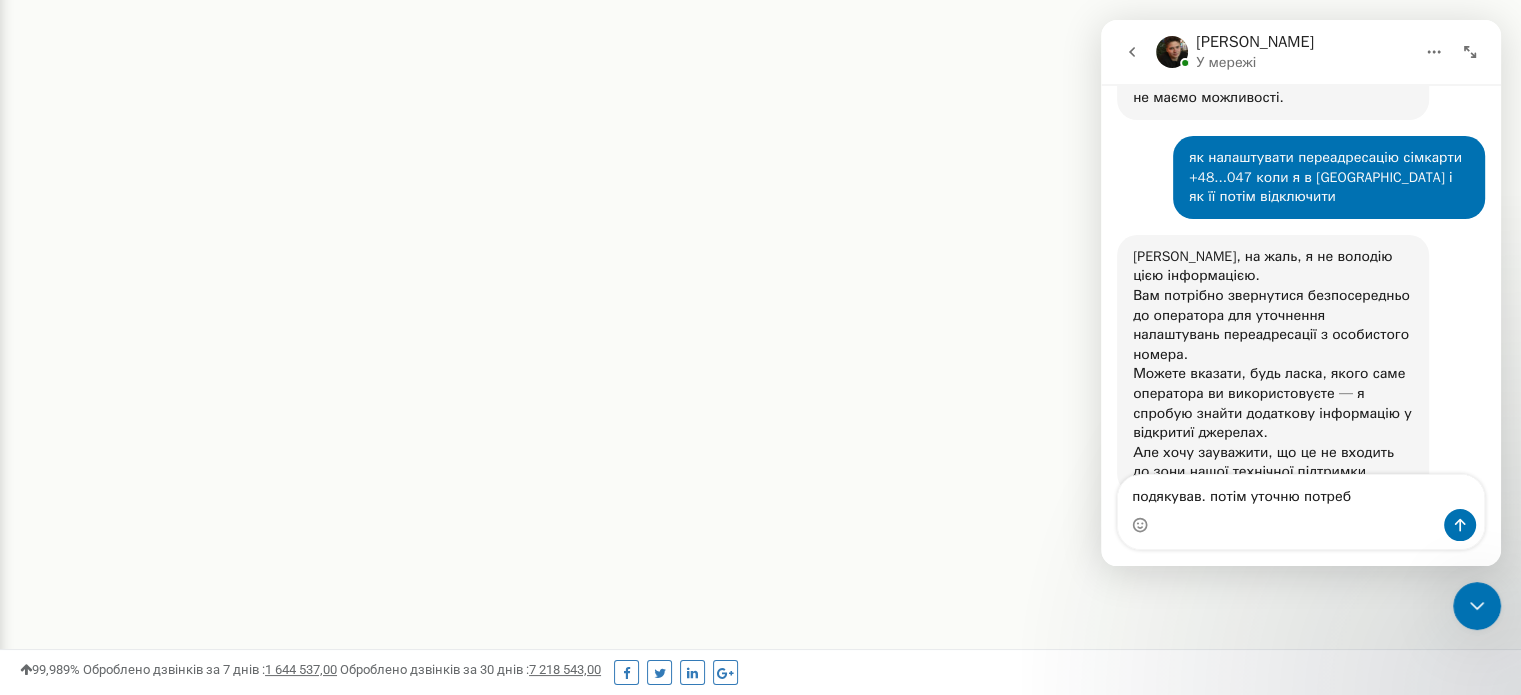 type on "подякував. потім уточню потребу" 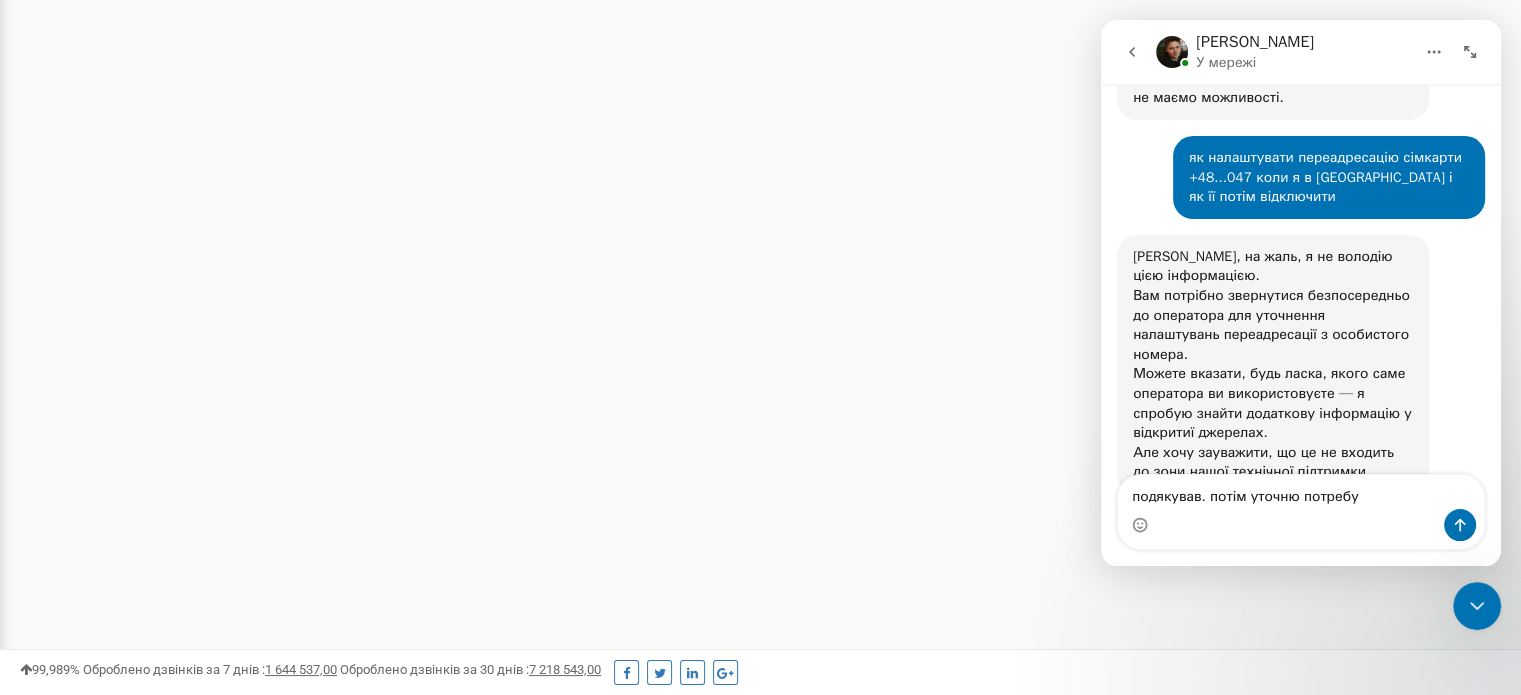 type 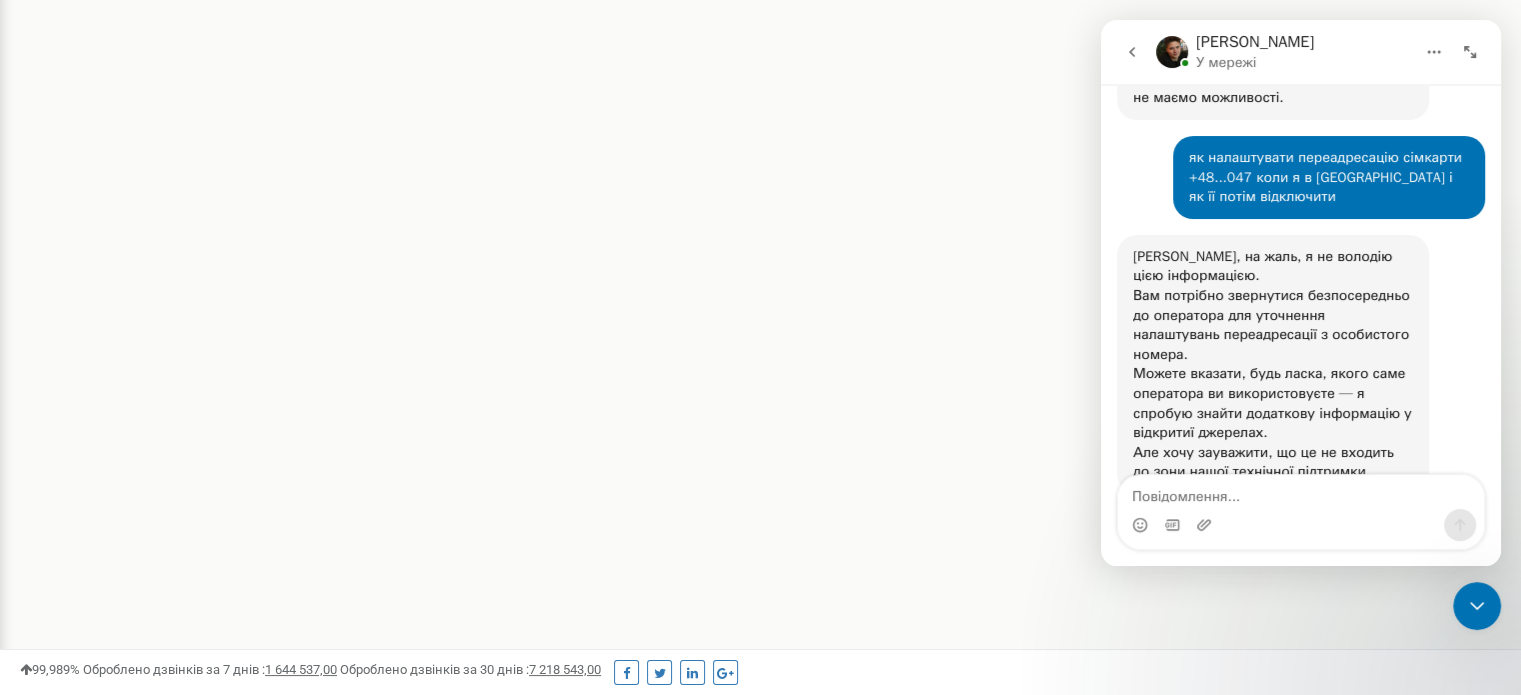 scroll, scrollTop: 964, scrollLeft: 0, axis: vertical 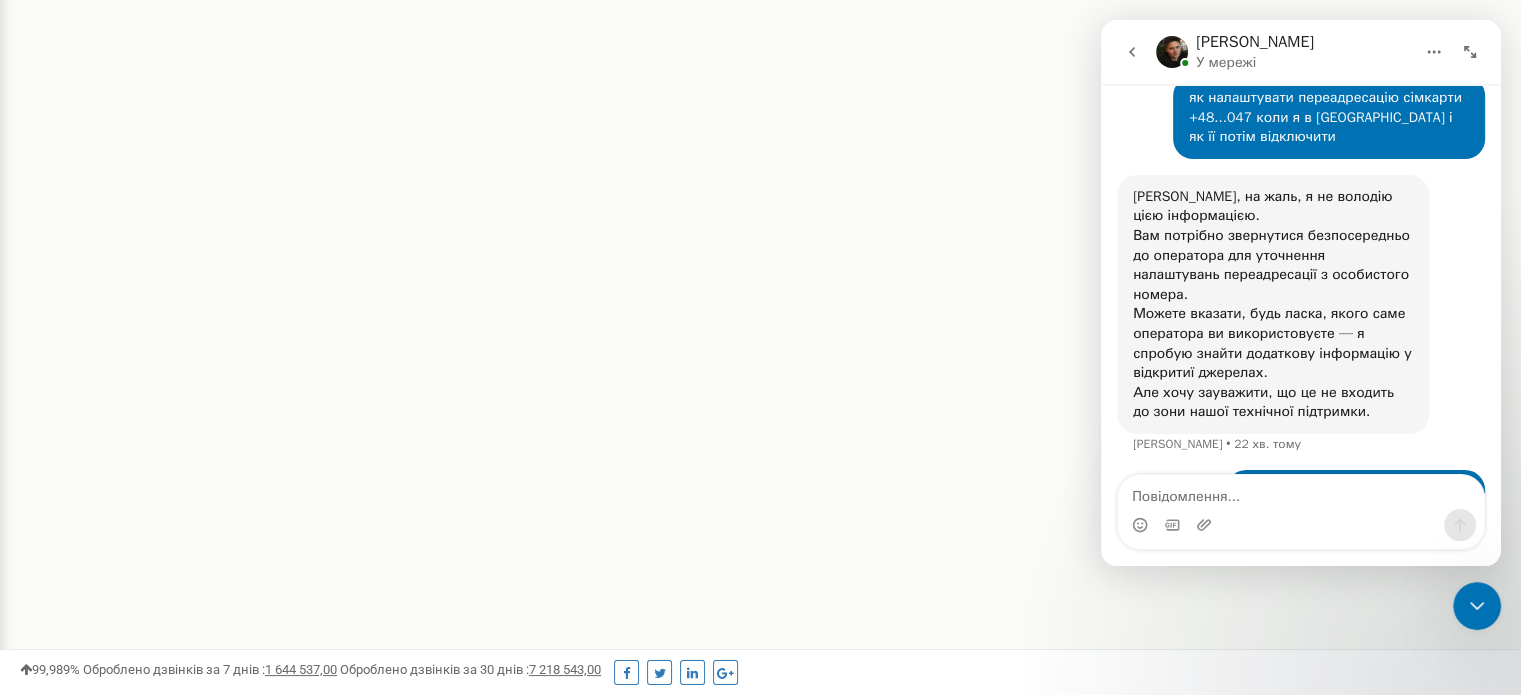click 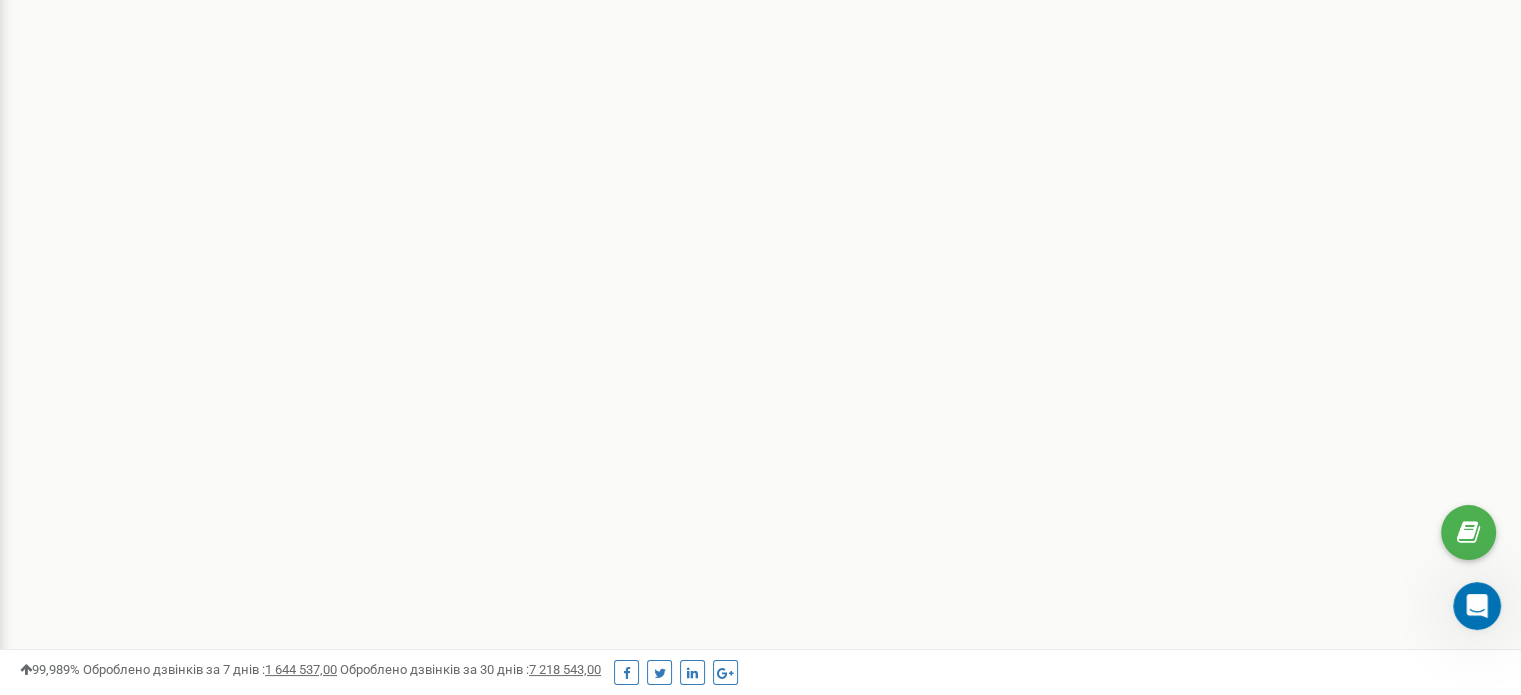 scroll, scrollTop: 0, scrollLeft: 0, axis: both 